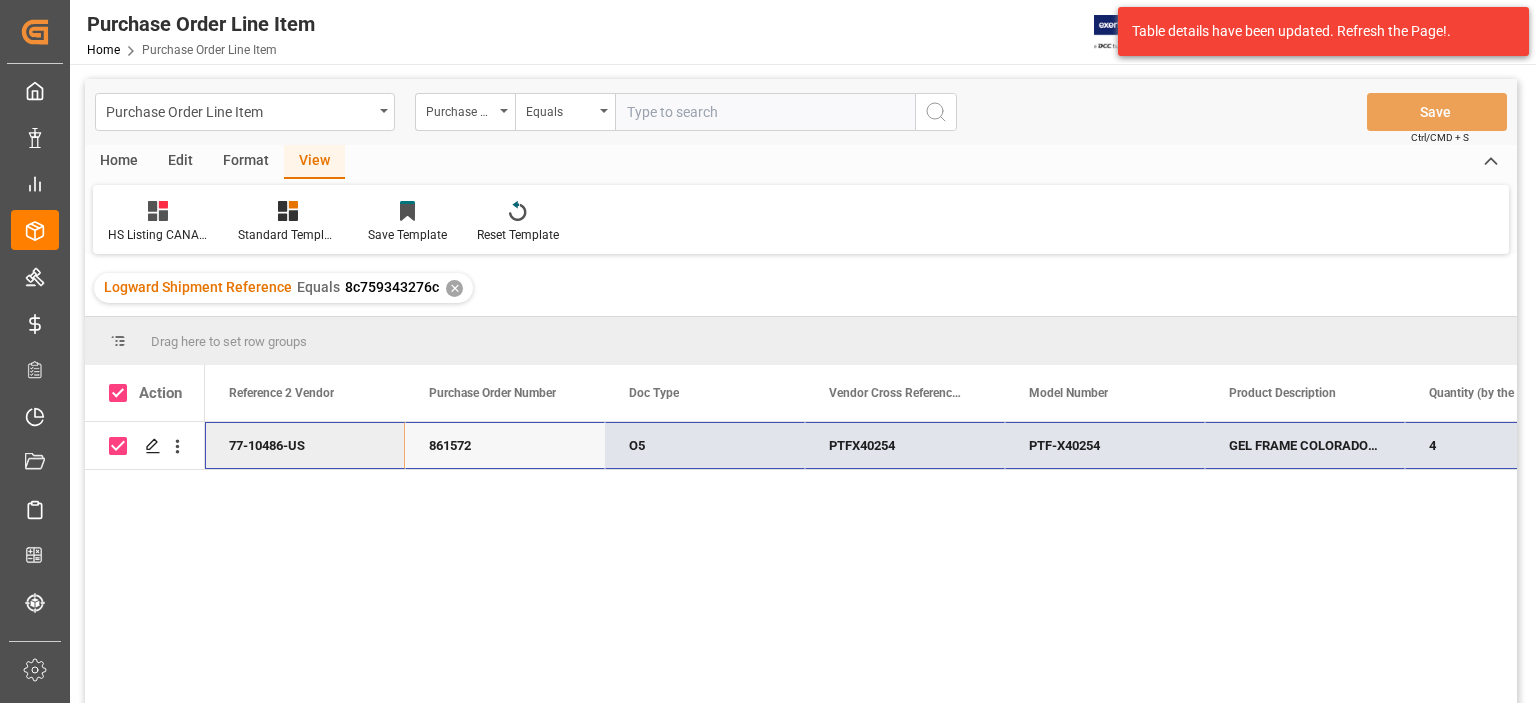 scroll, scrollTop: 0, scrollLeft: 0, axis: both 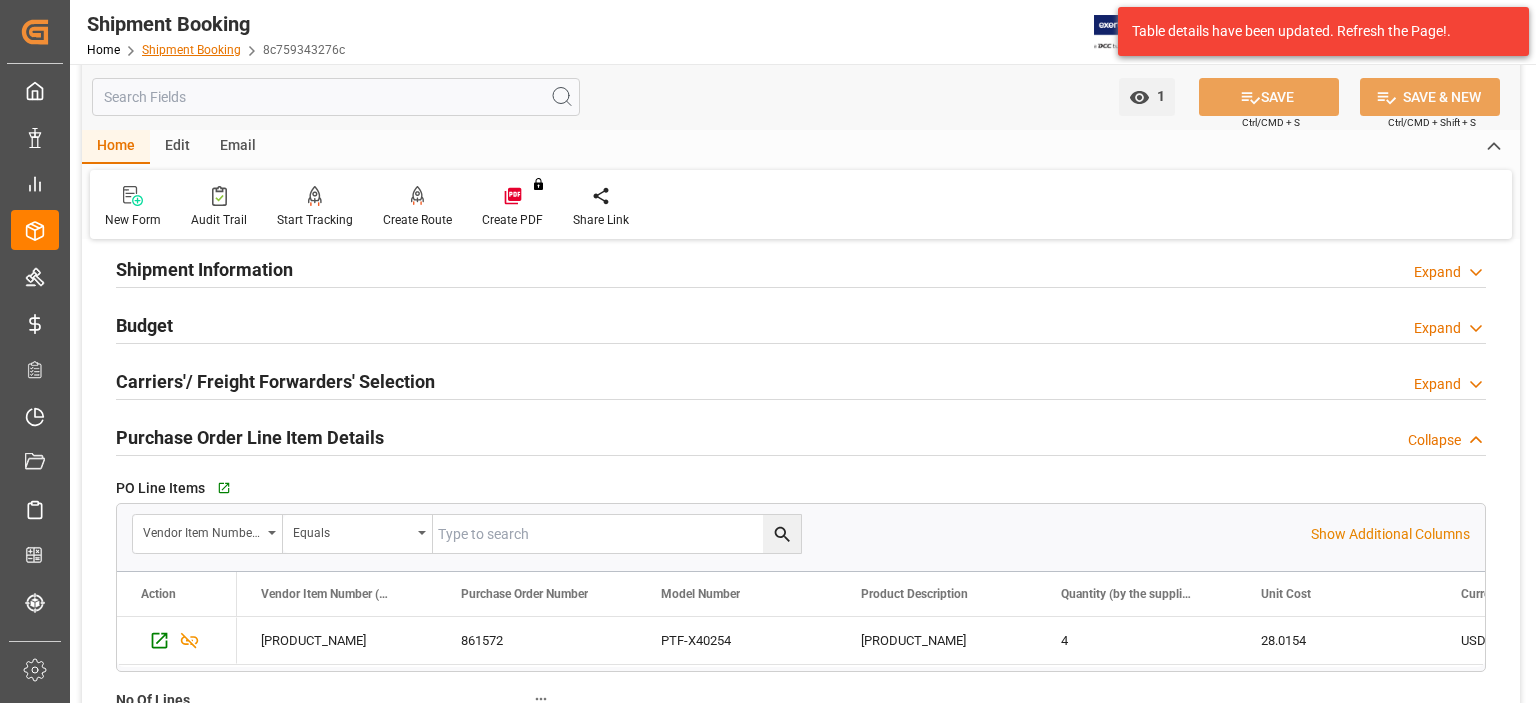 click on "Shipment Booking" at bounding box center (191, 50) 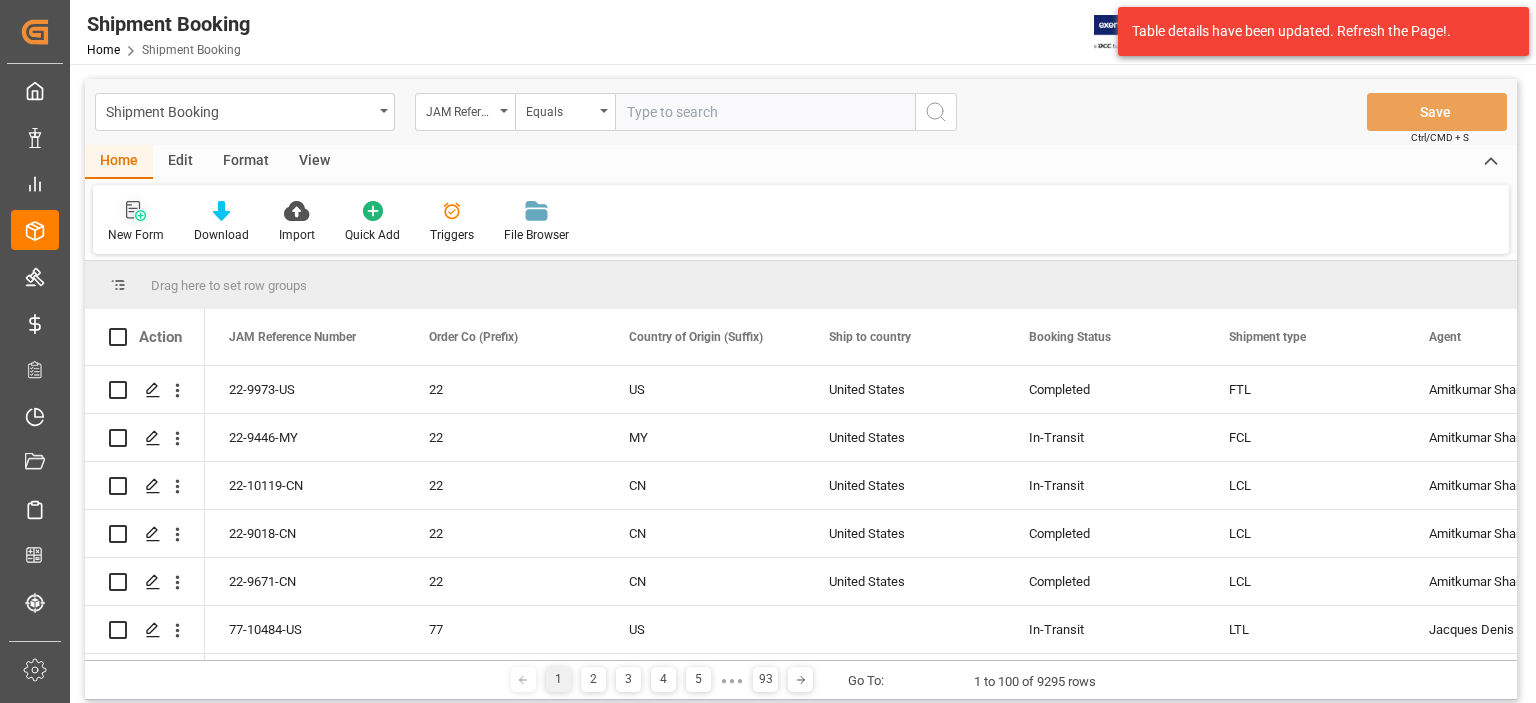 click 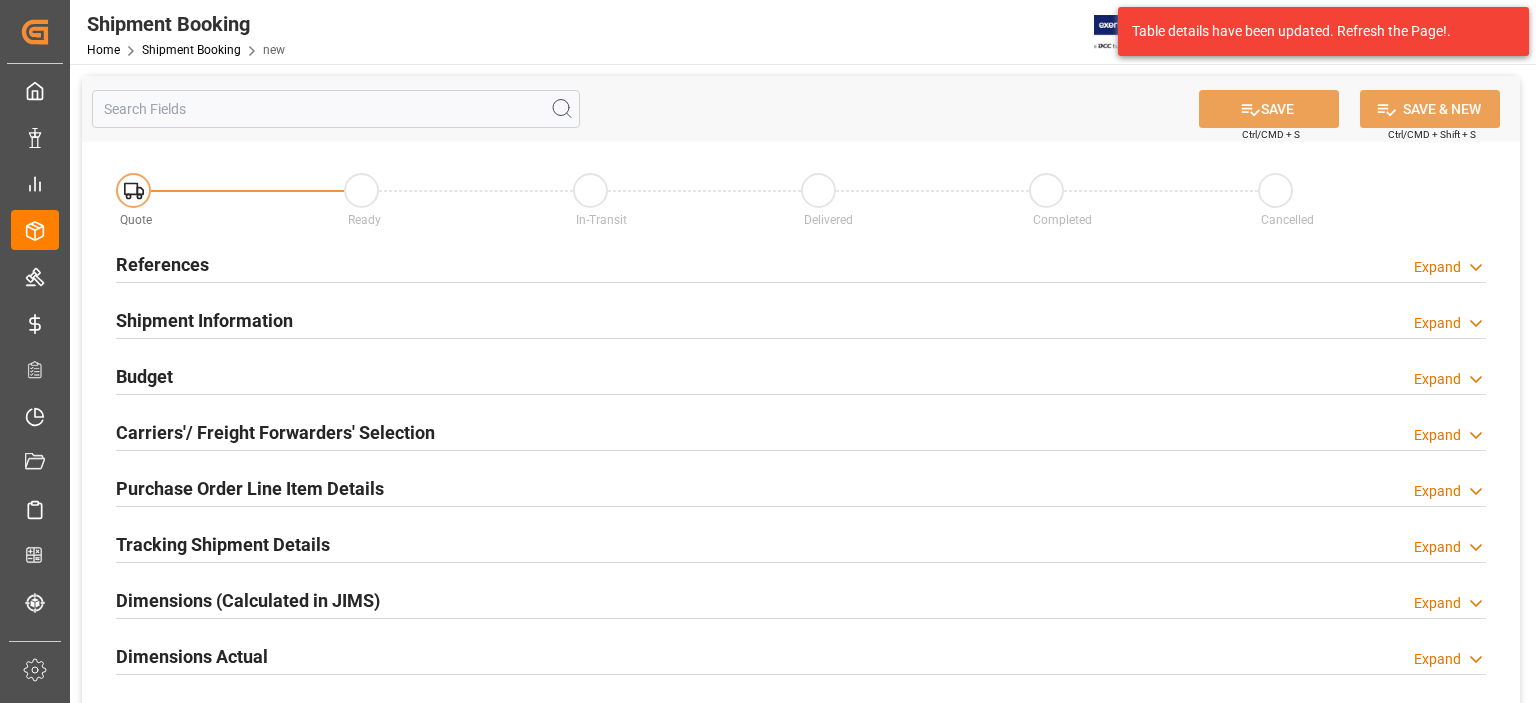 click on "References" at bounding box center (162, 264) 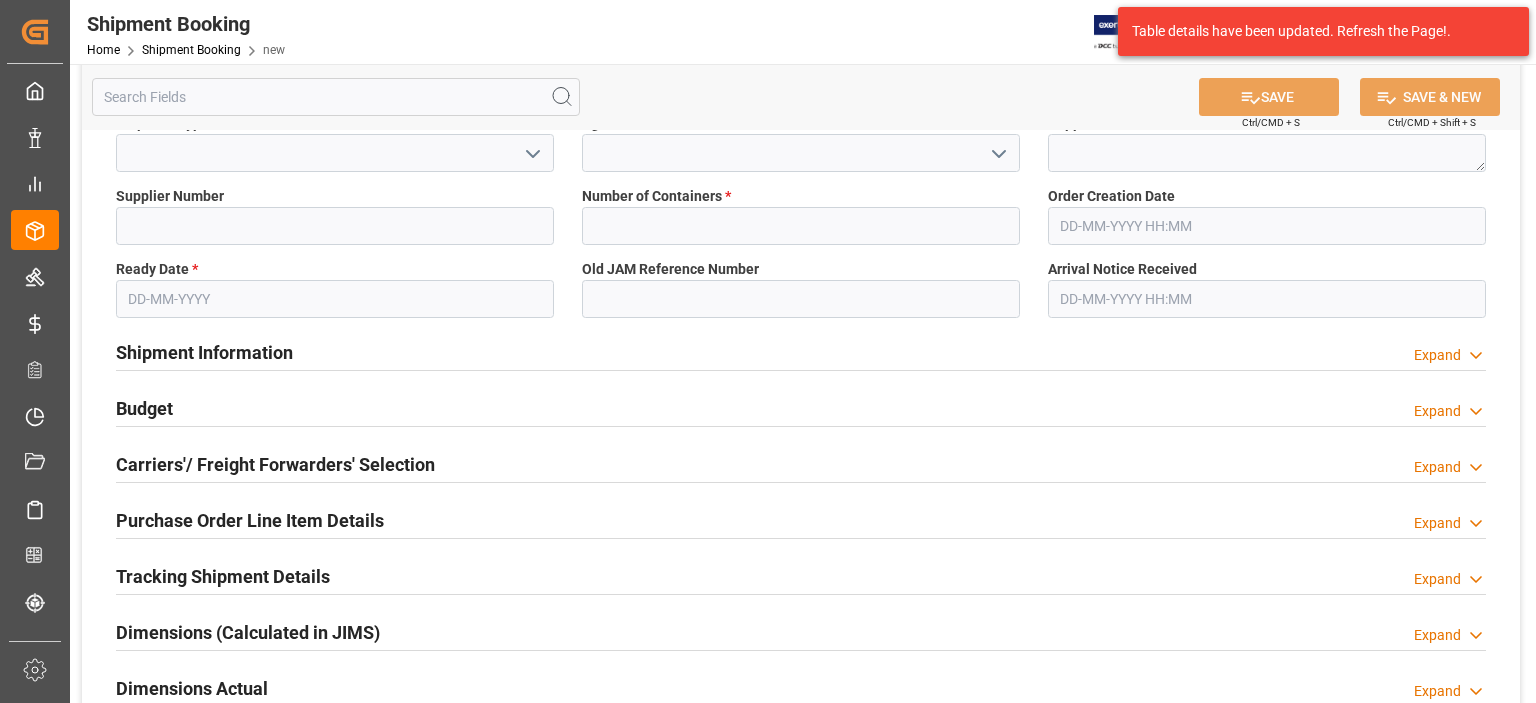 scroll, scrollTop: 166, scrollLeft: 0, axis: vertical 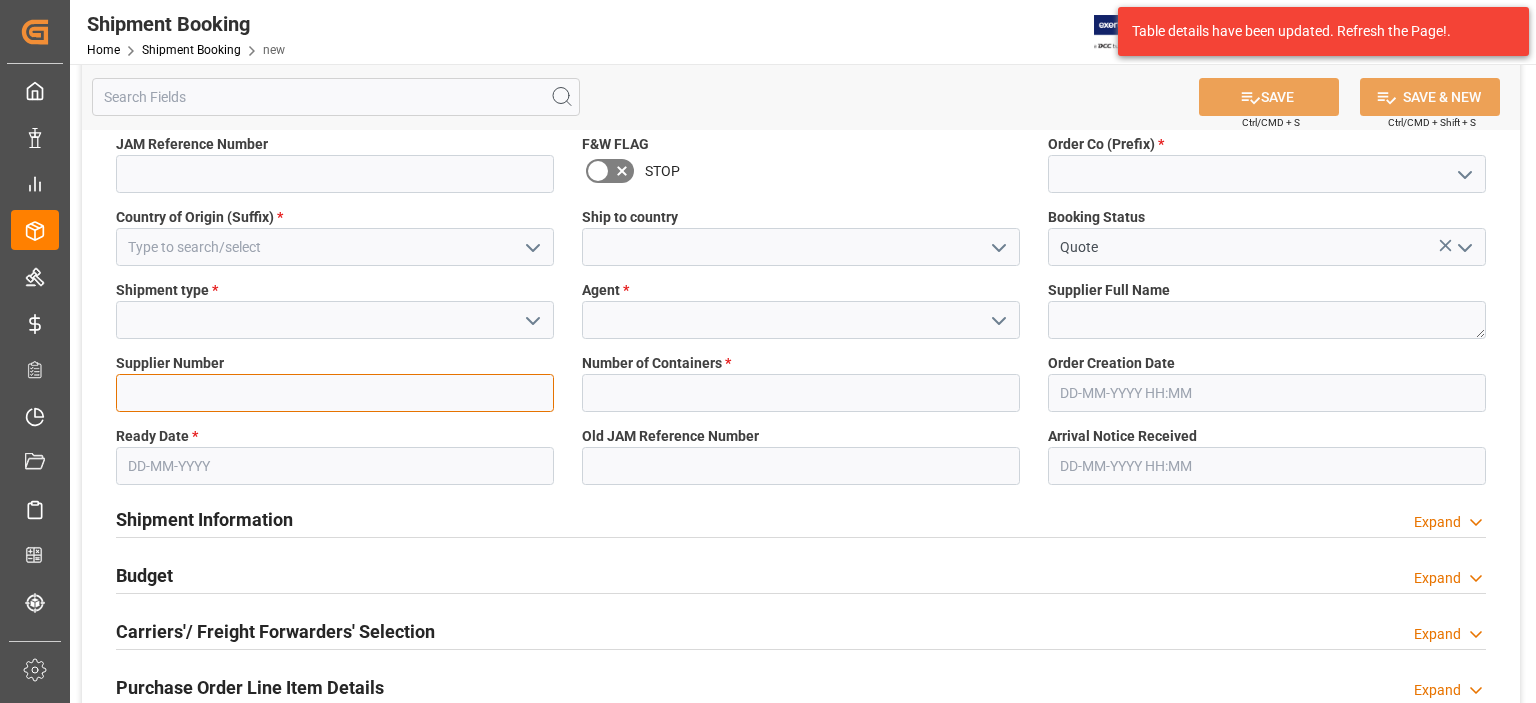 click at bounding box center [335, 393] 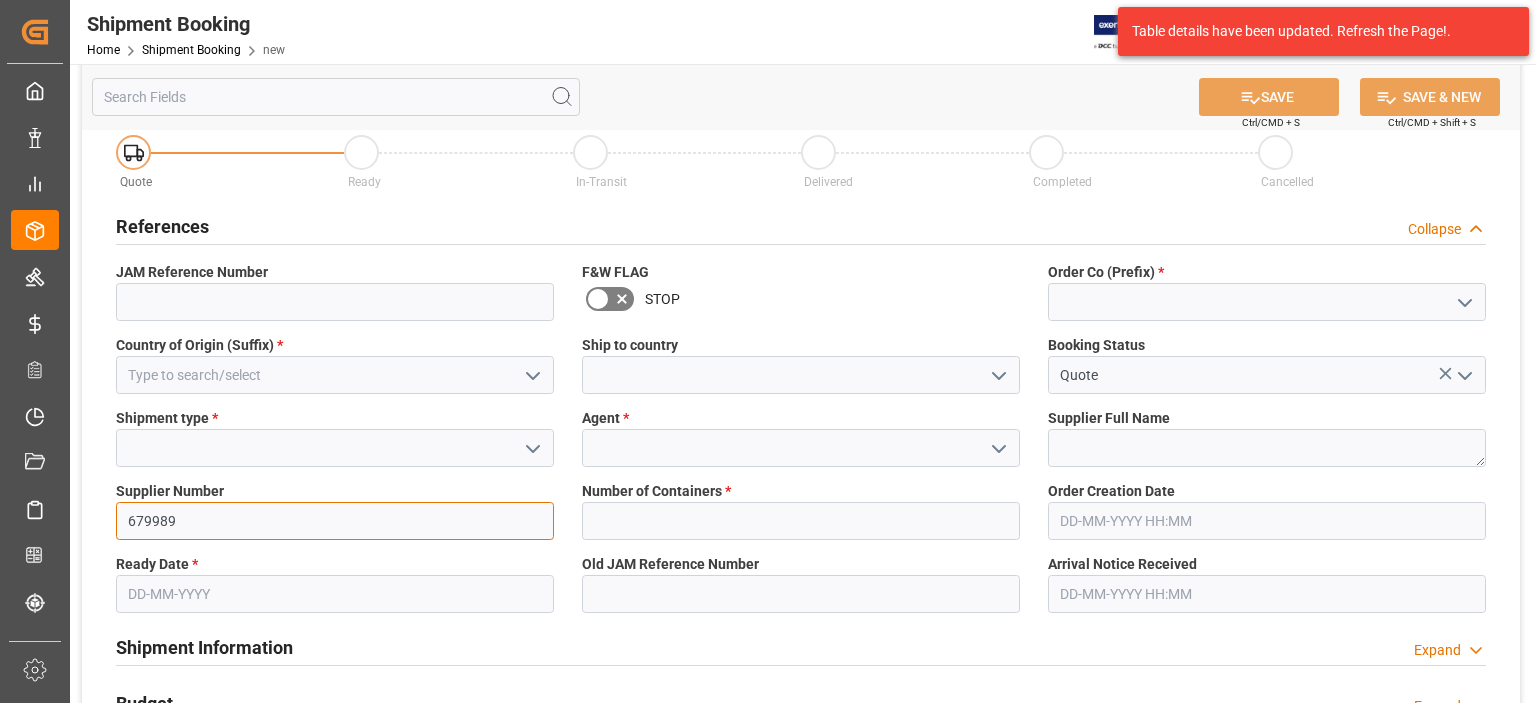 scroll, scrollTop: 0, scrollLeft: 0, axis: both 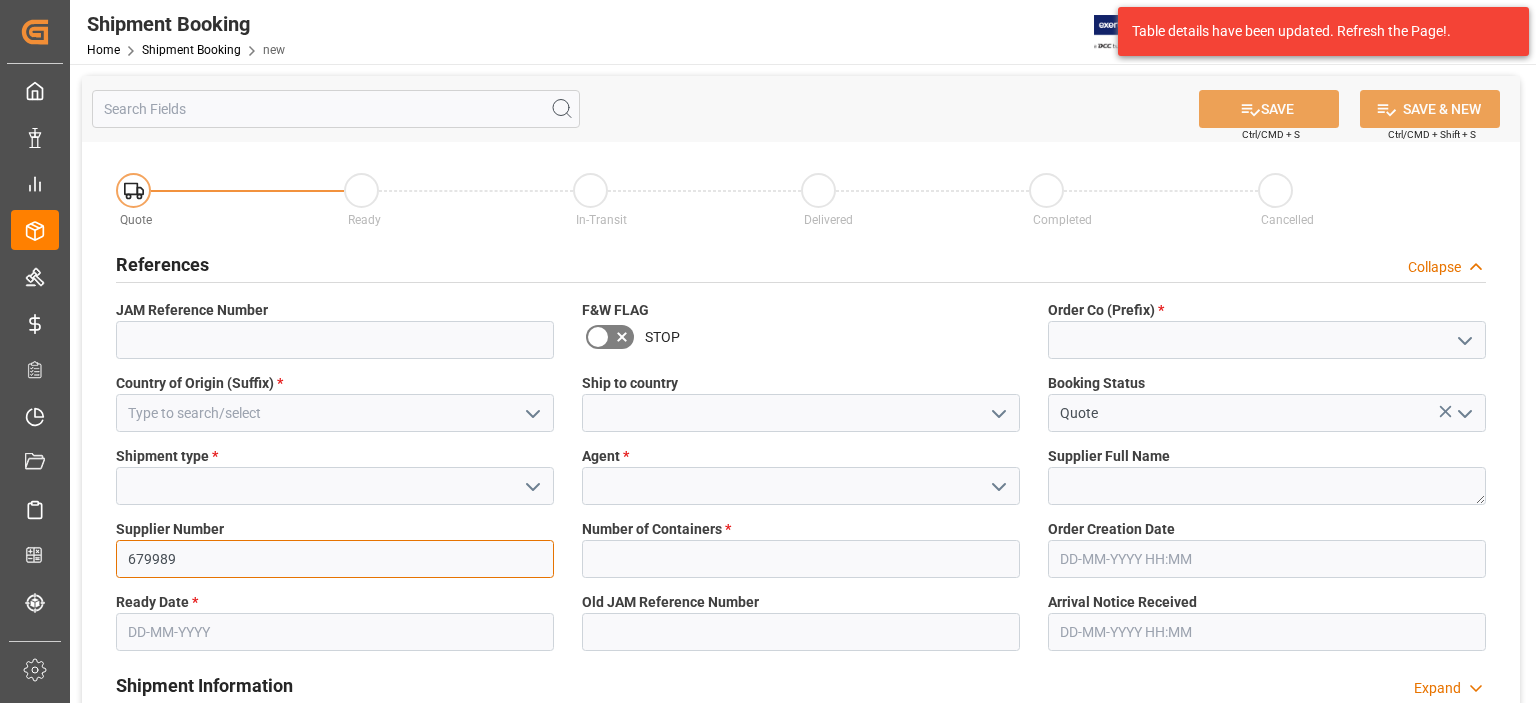 type on "679989" 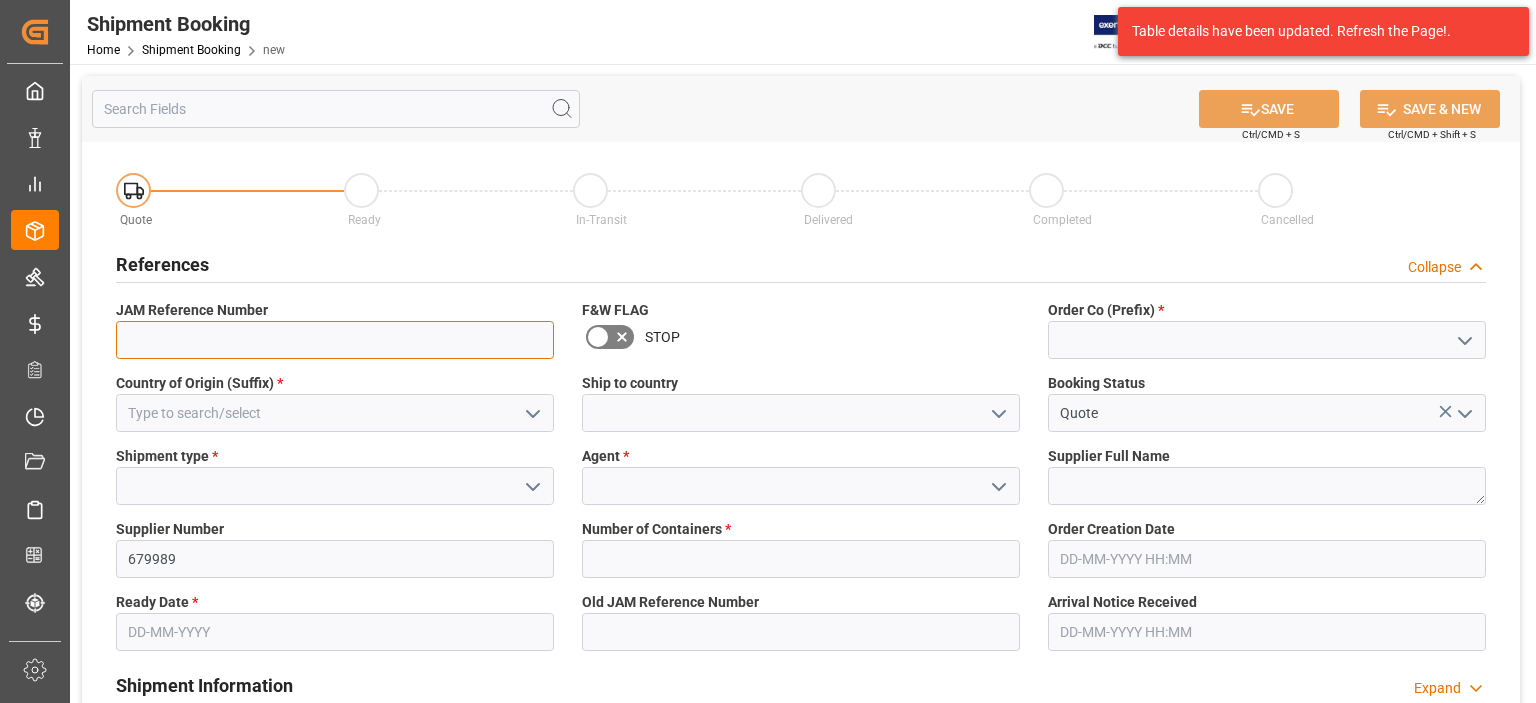 click at bounding box center (335, 340) 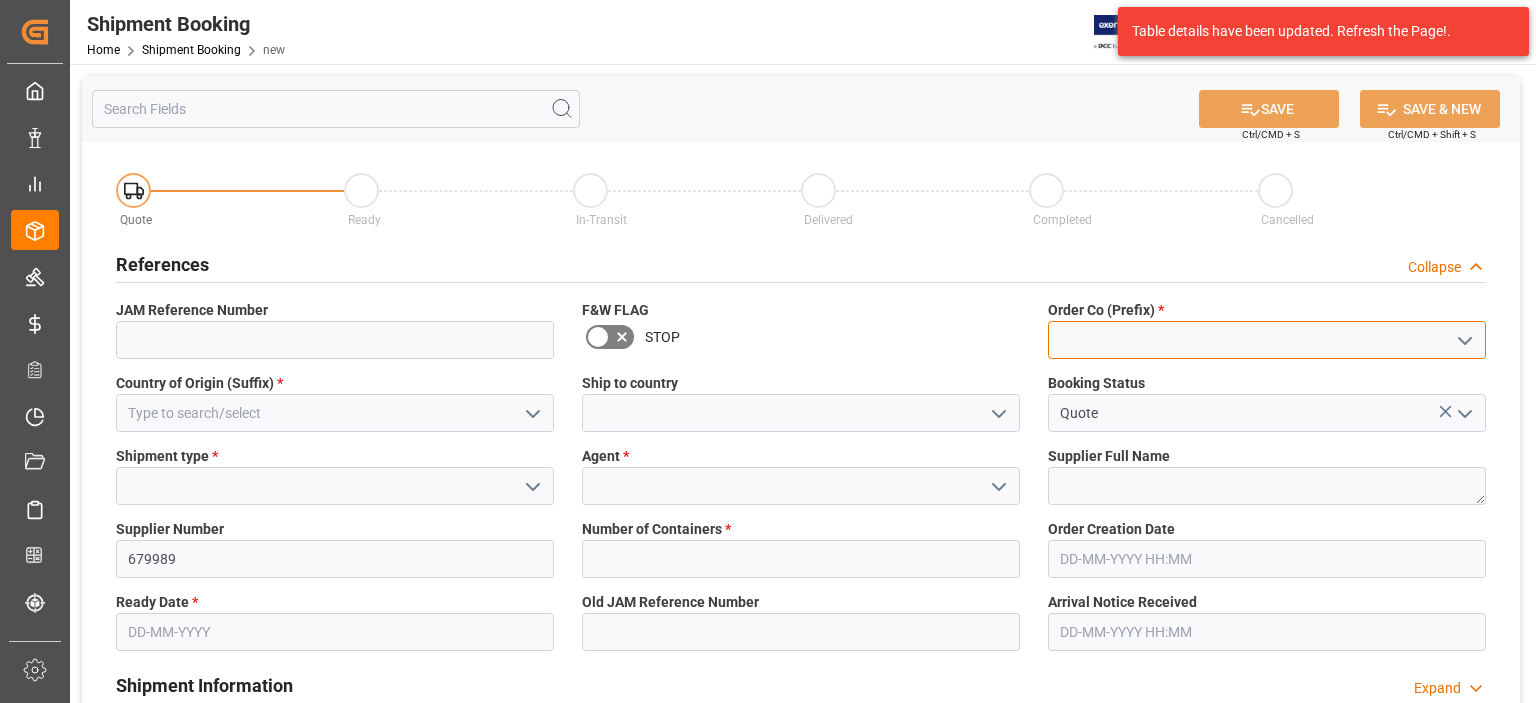click at bounding box center [1267, 340] 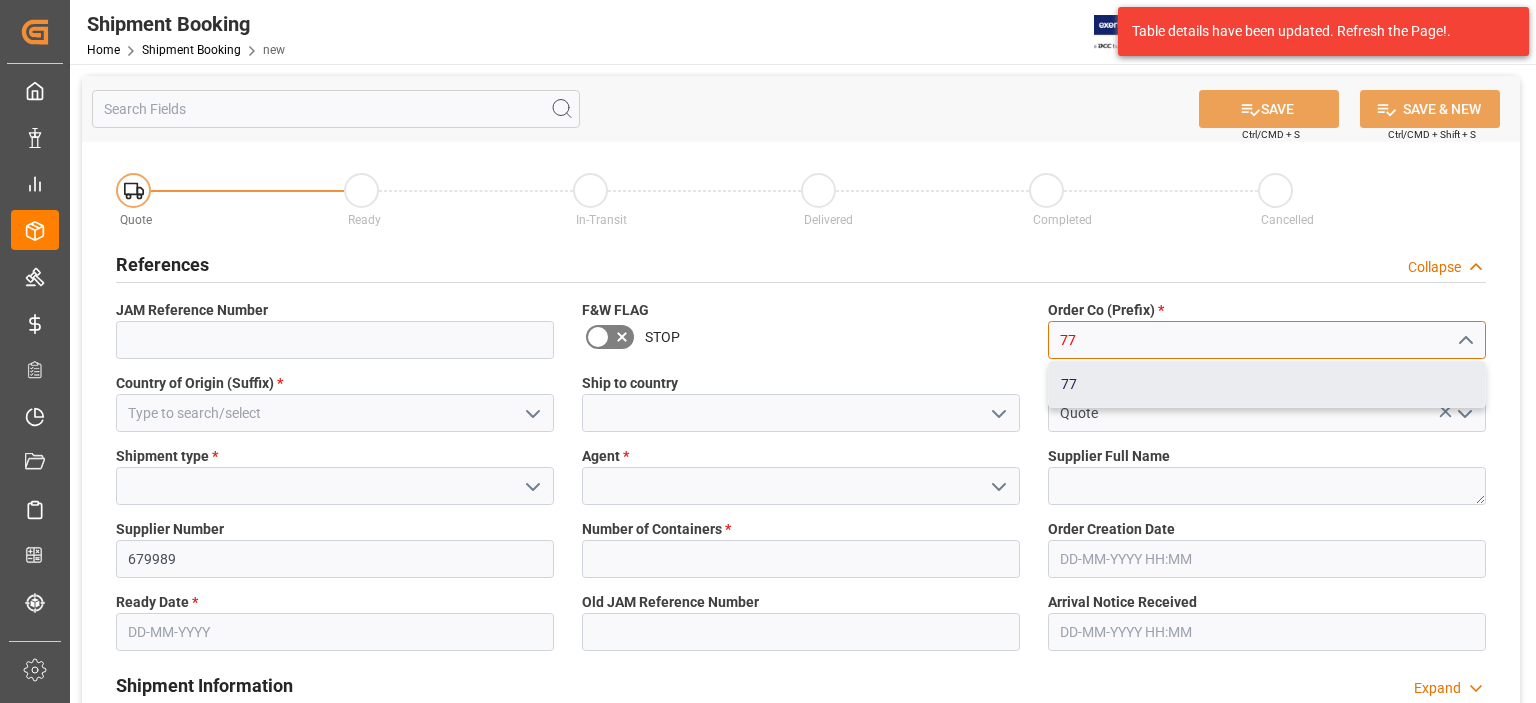 click on "77" at bounding box center [1267, 384] 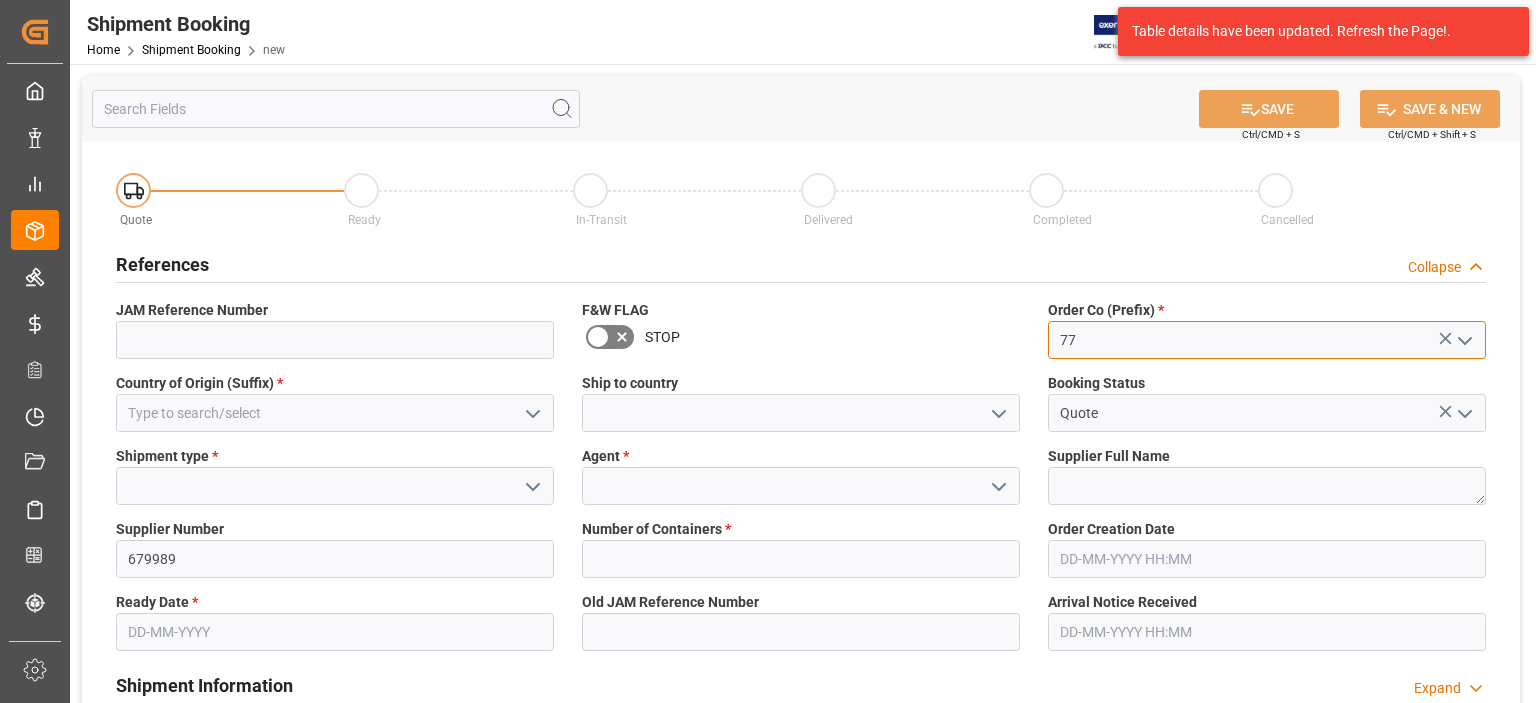 type on "77" 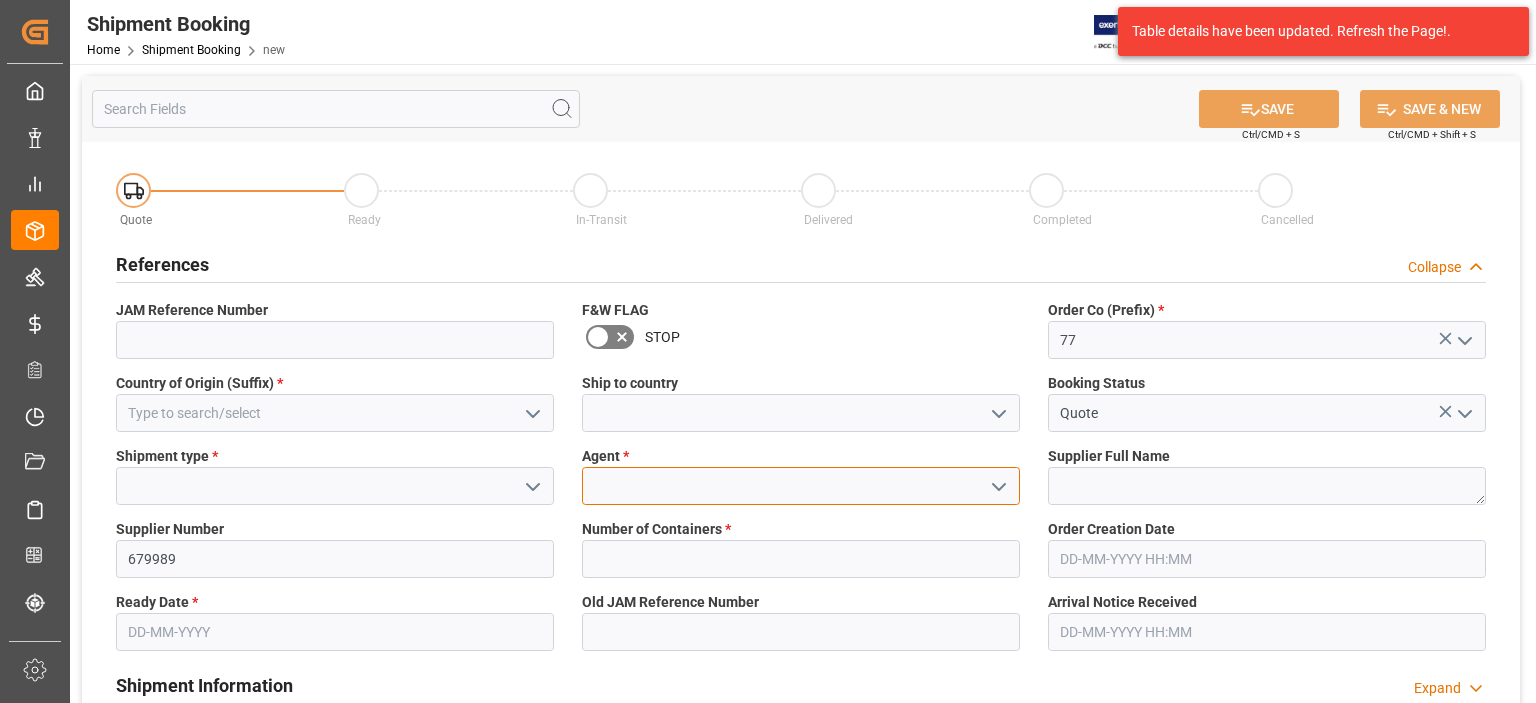 click at bounding box center (801, 486) 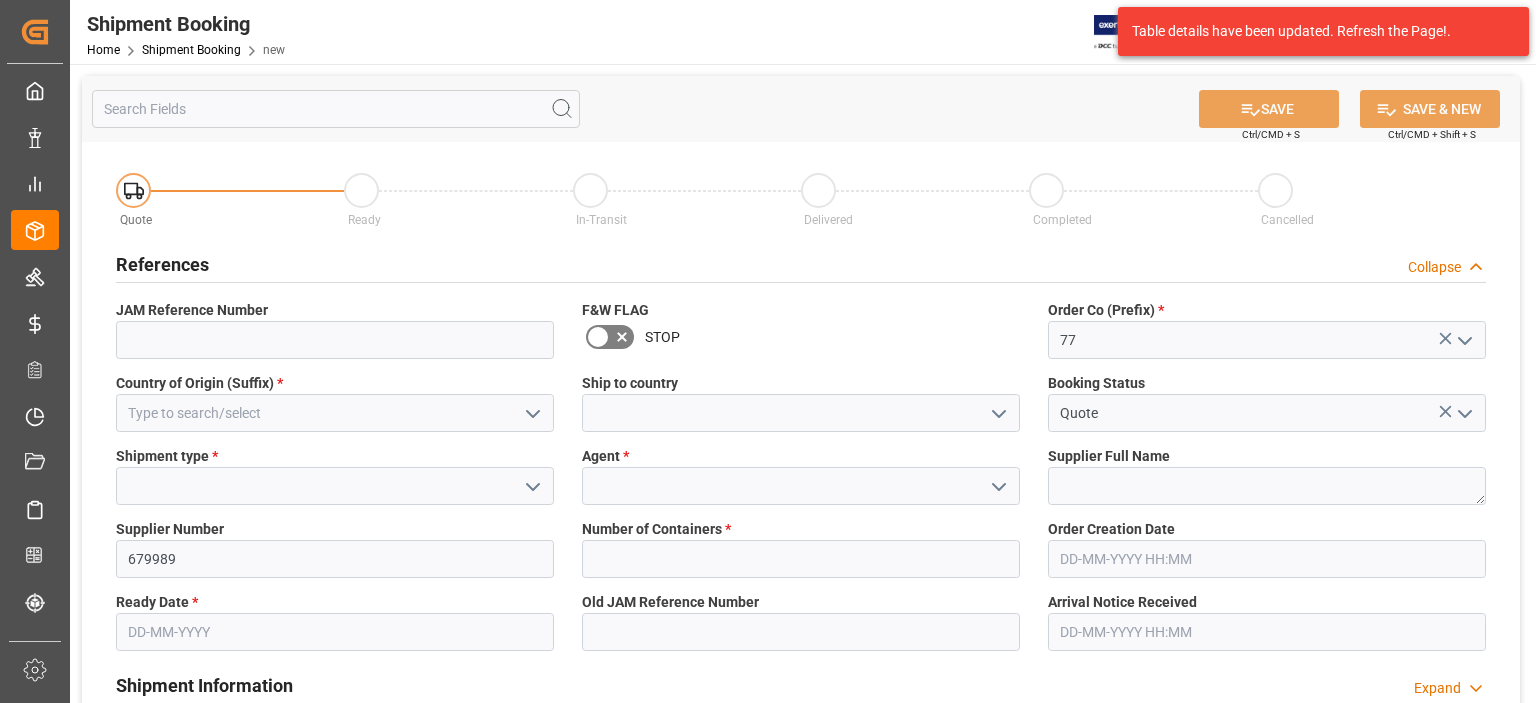click 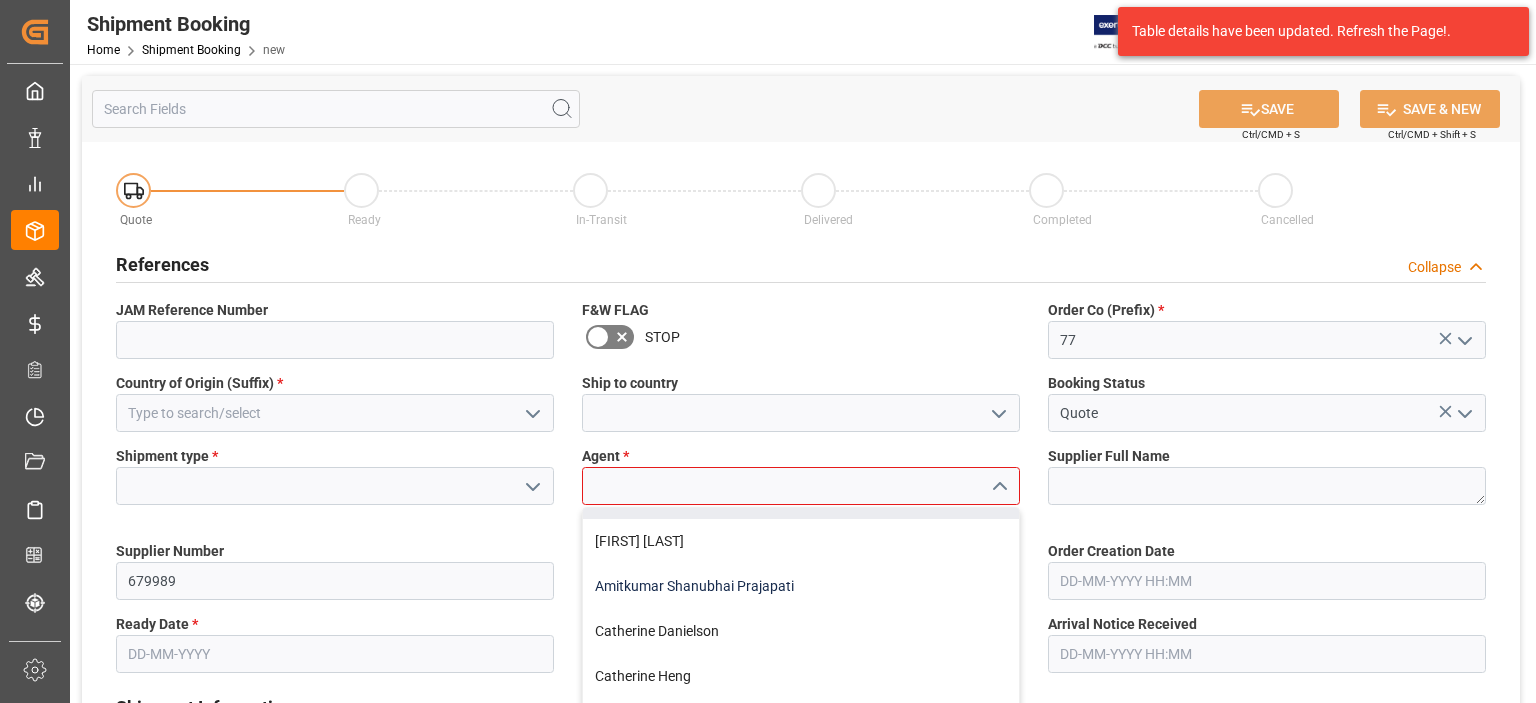 scroll, scrollTop: 166, scrollLeft: 0, axis: vertical 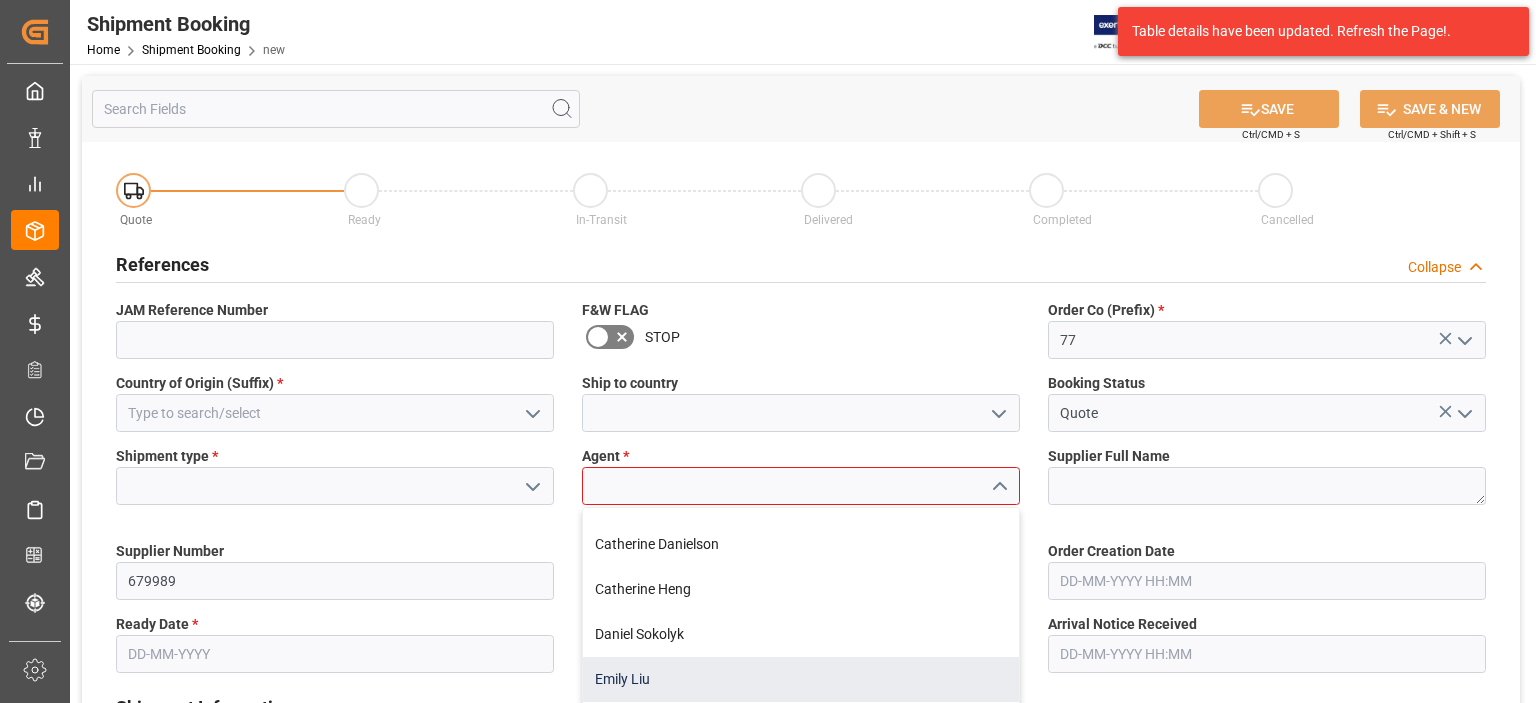 click on "Emily Liu" at bounding box center [801, 679] 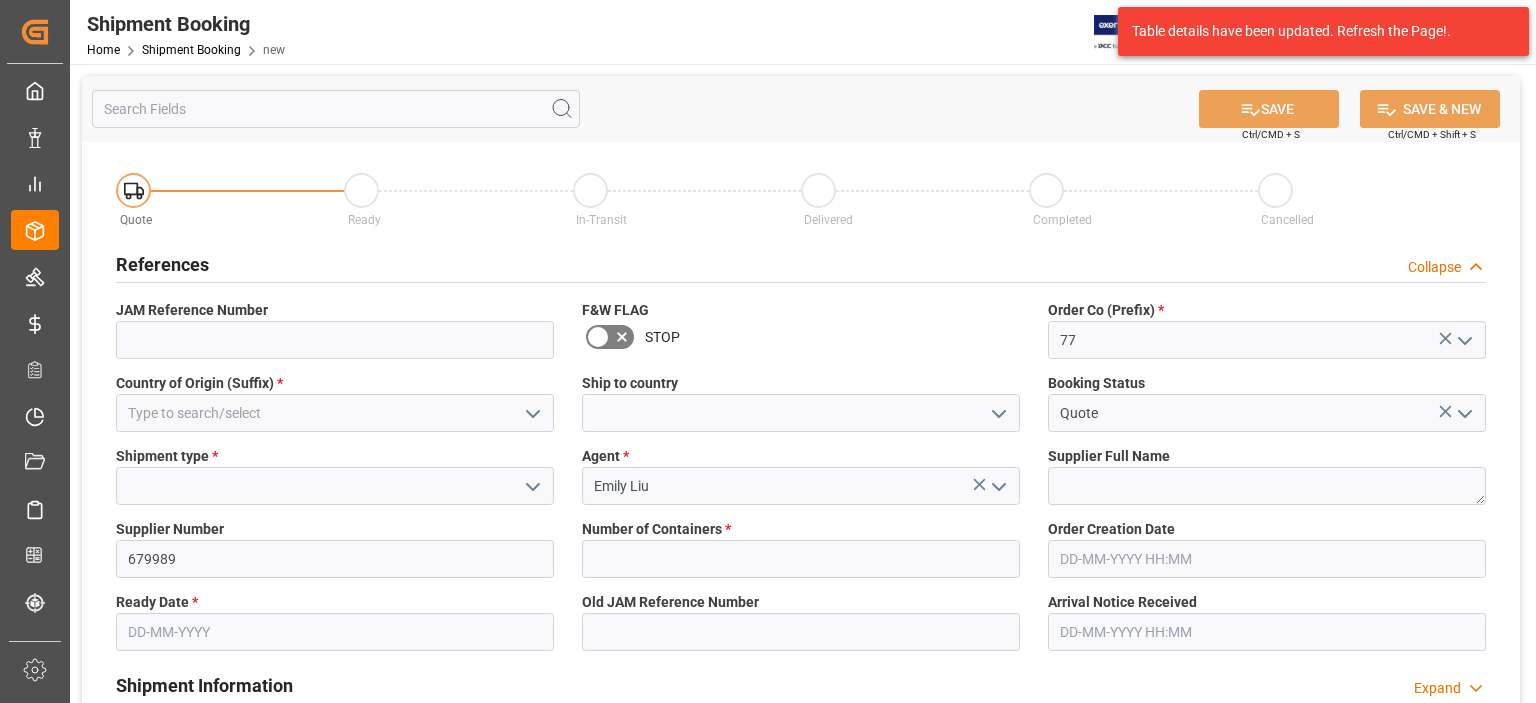 click 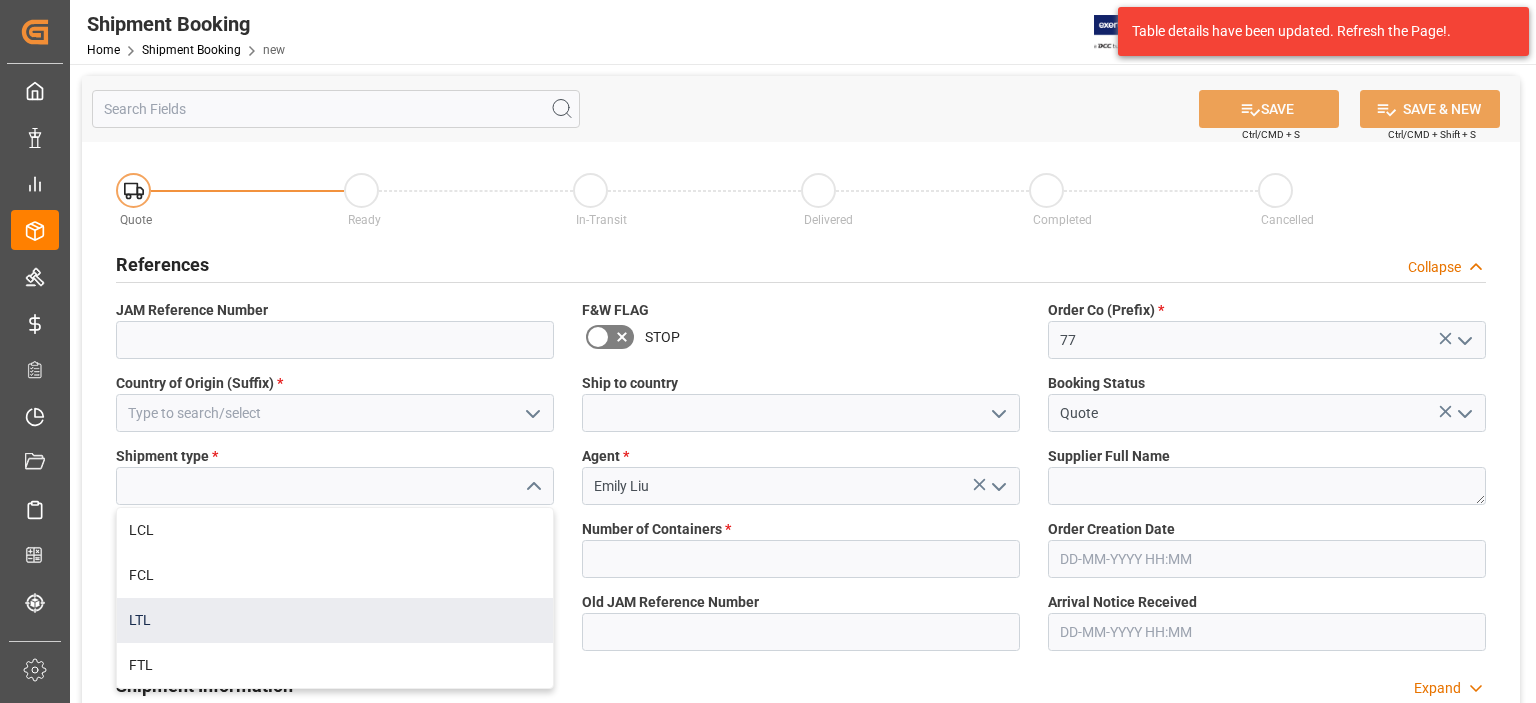 click on "LTL" at bounding box center (335, 620) 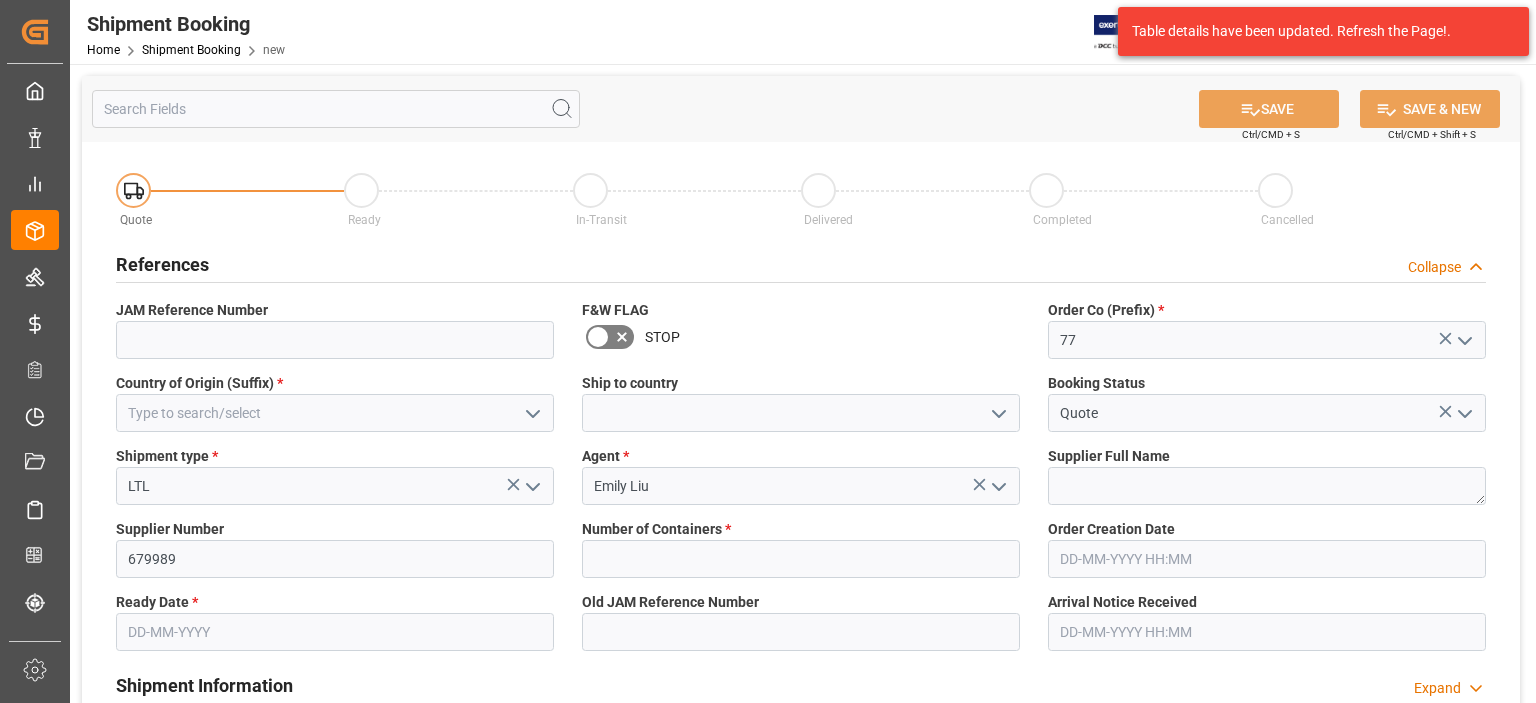 click 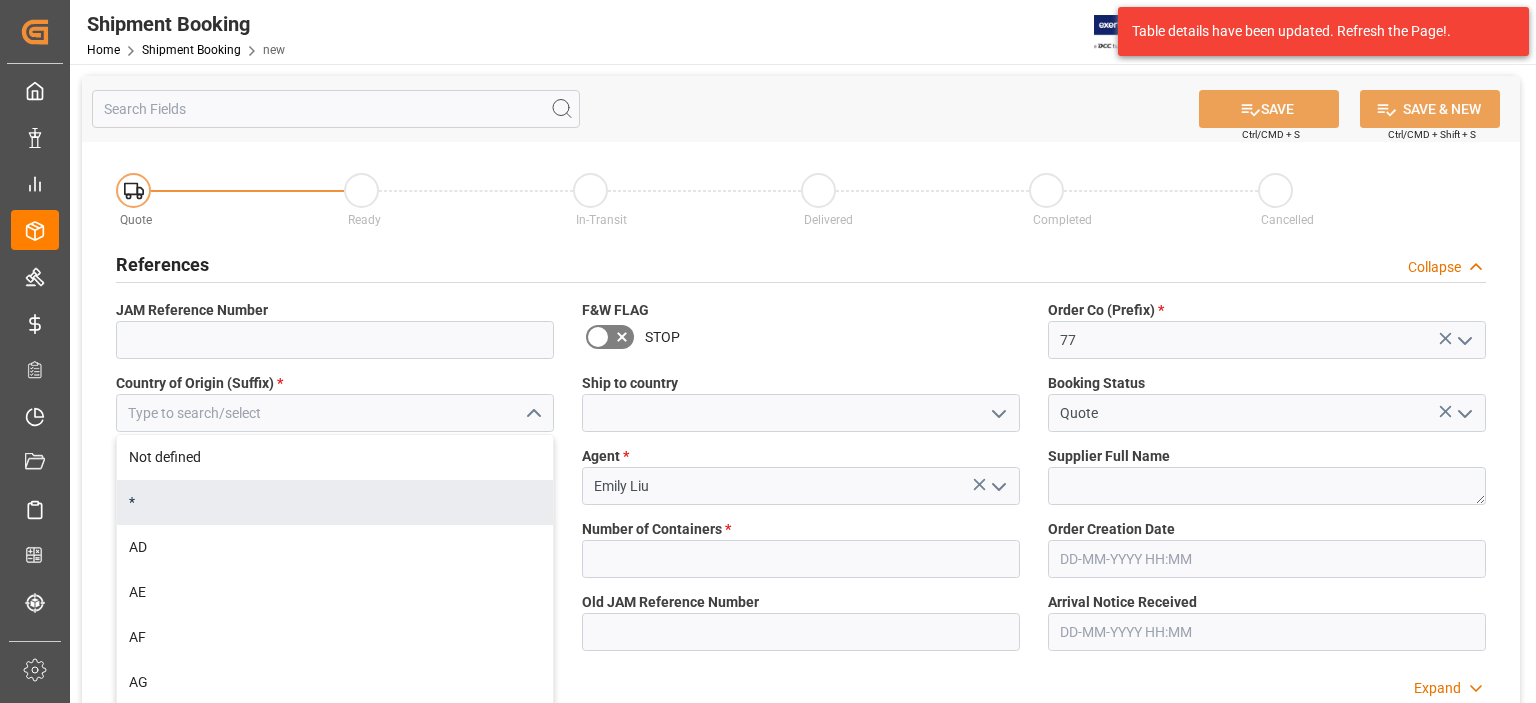 type 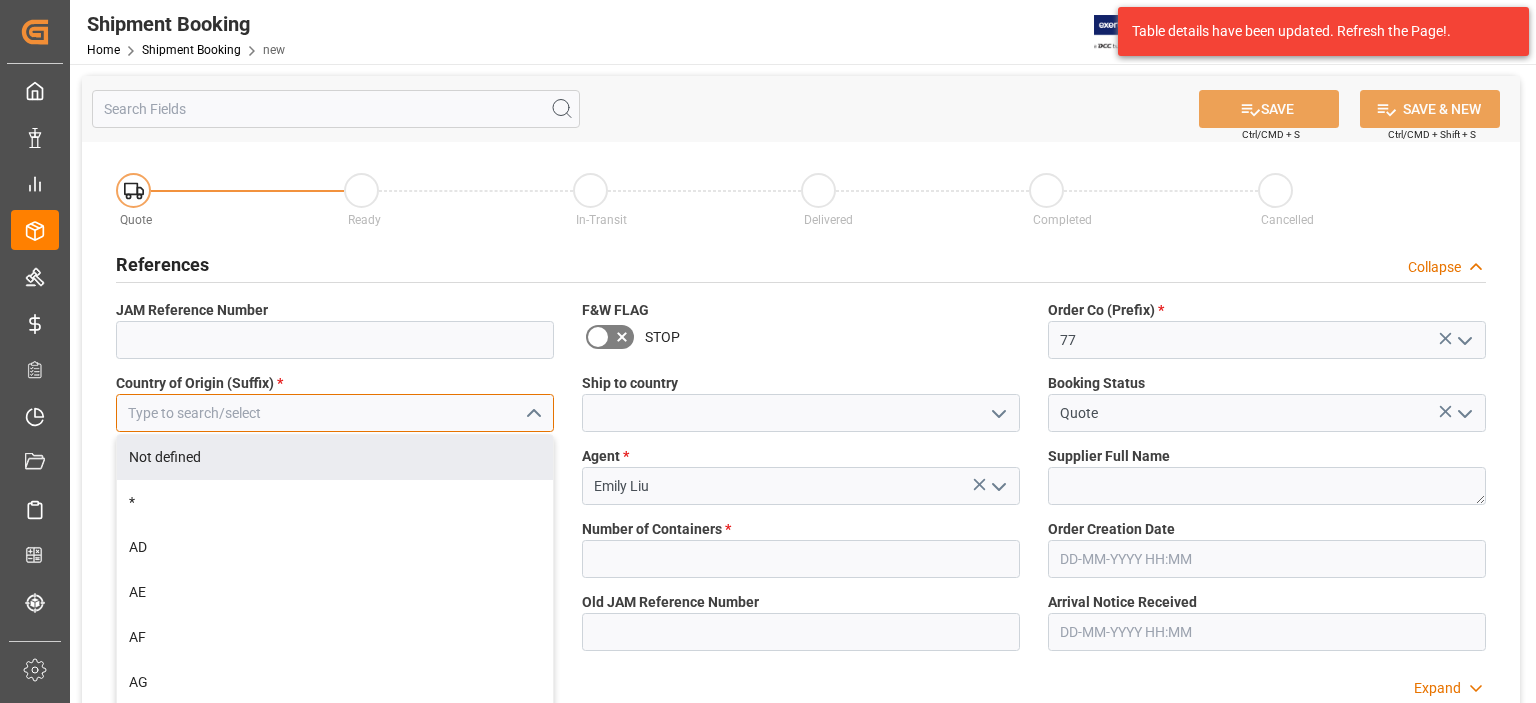click at bounding box center (335, 413) 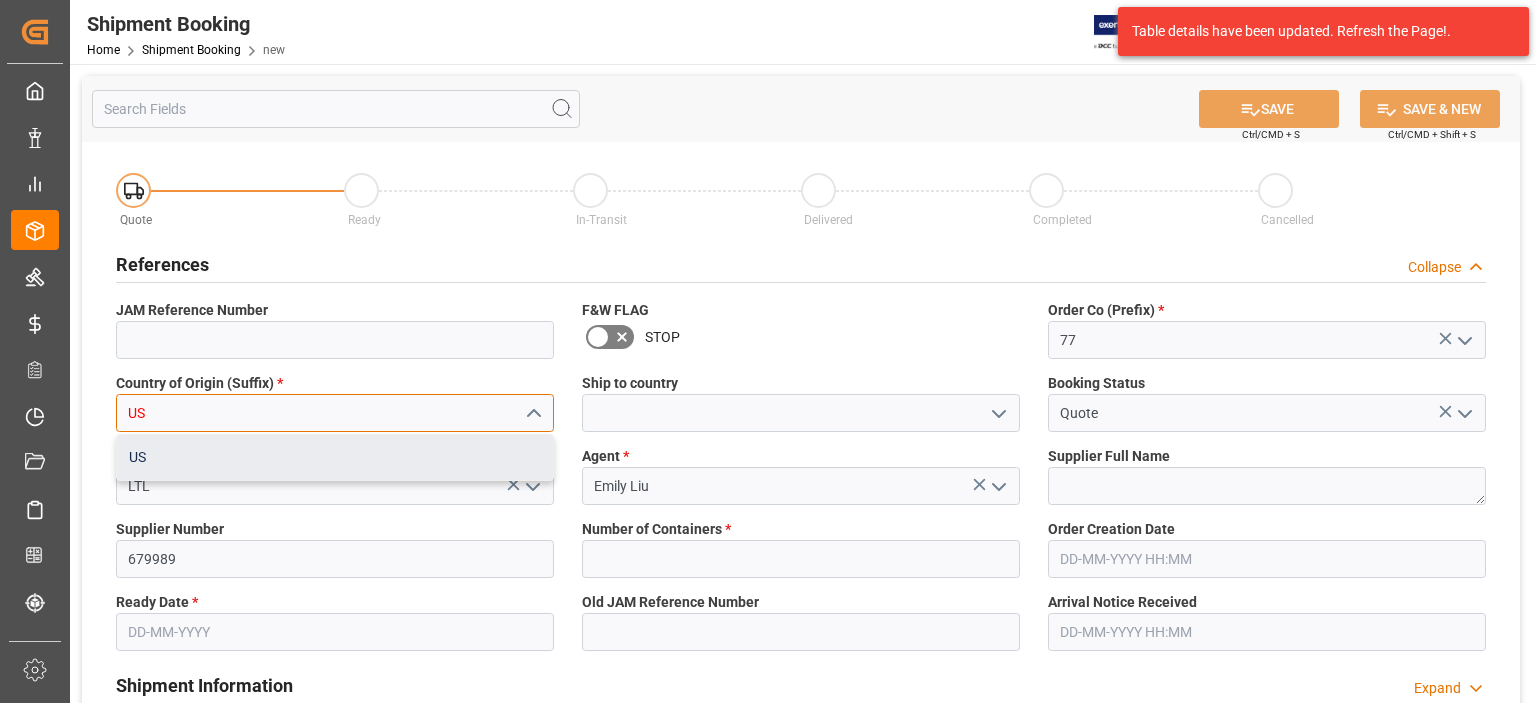 click on "US" at bounding box center [335, 457] 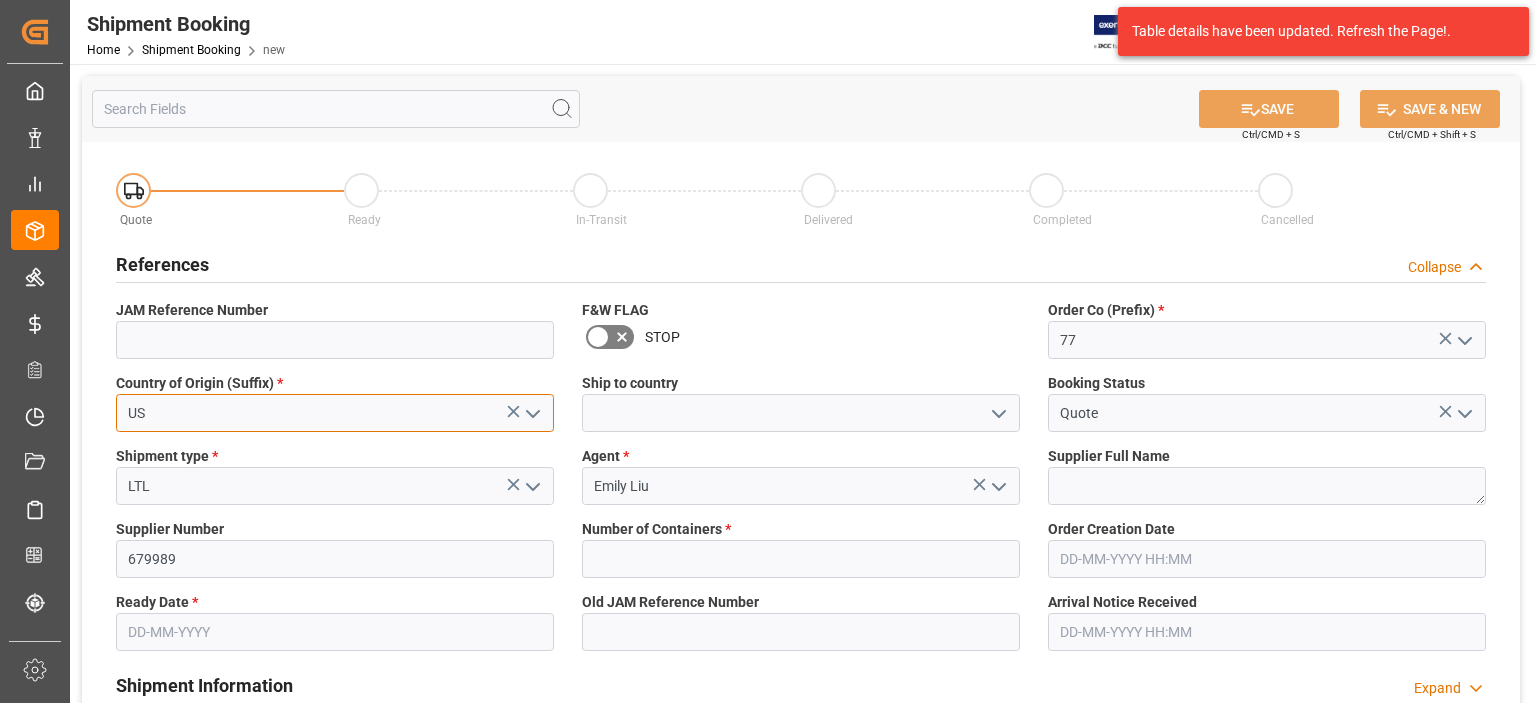 type on "US" 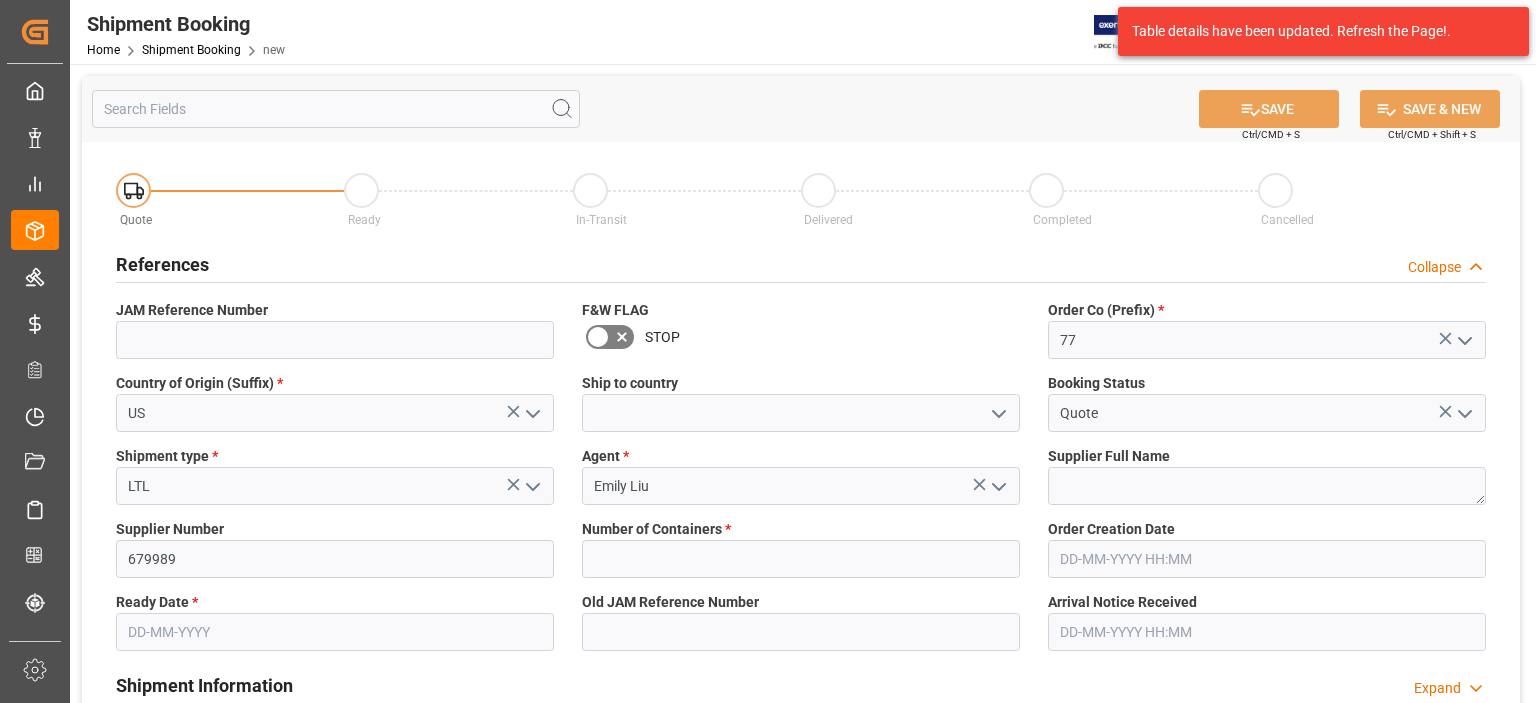 click at bounding box center (335, 632) 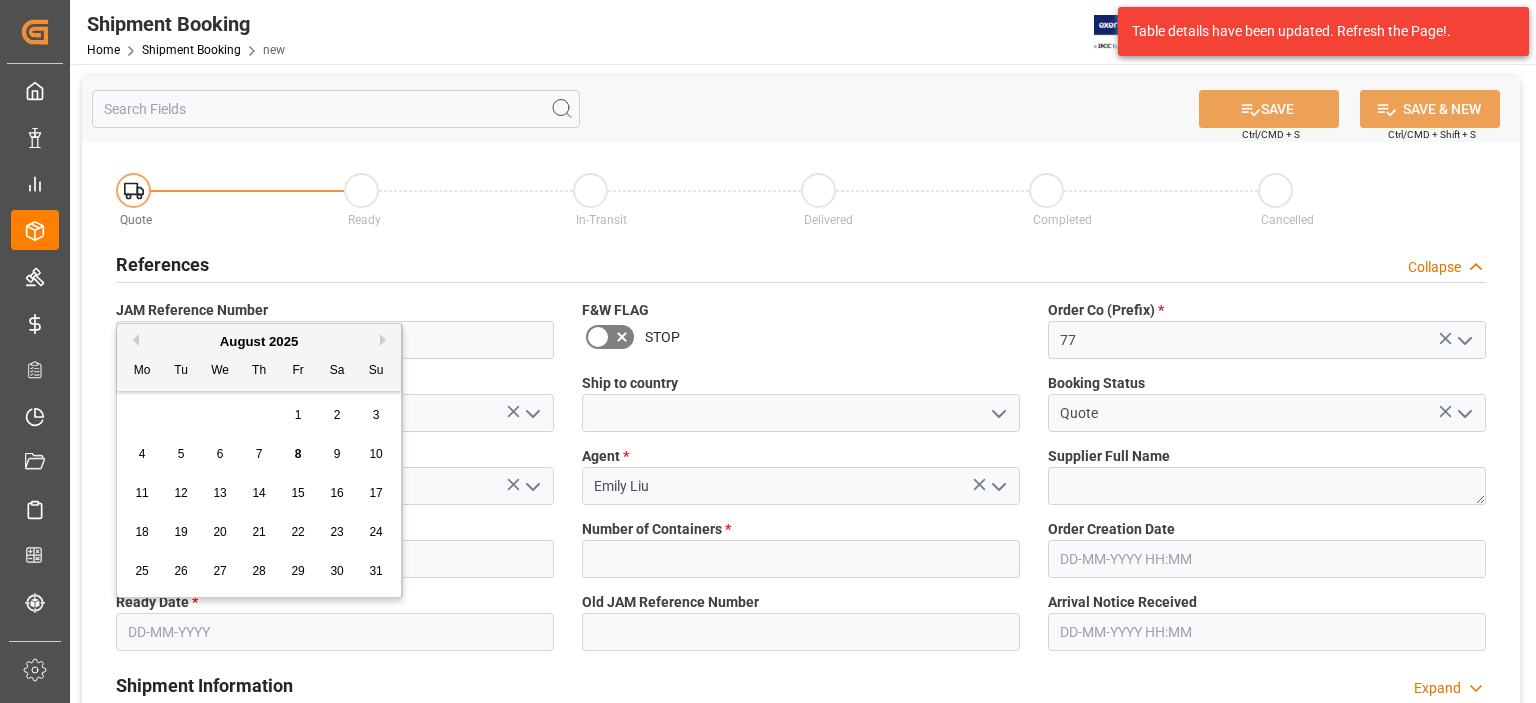 click on "5" at bounding box center [181, 454] 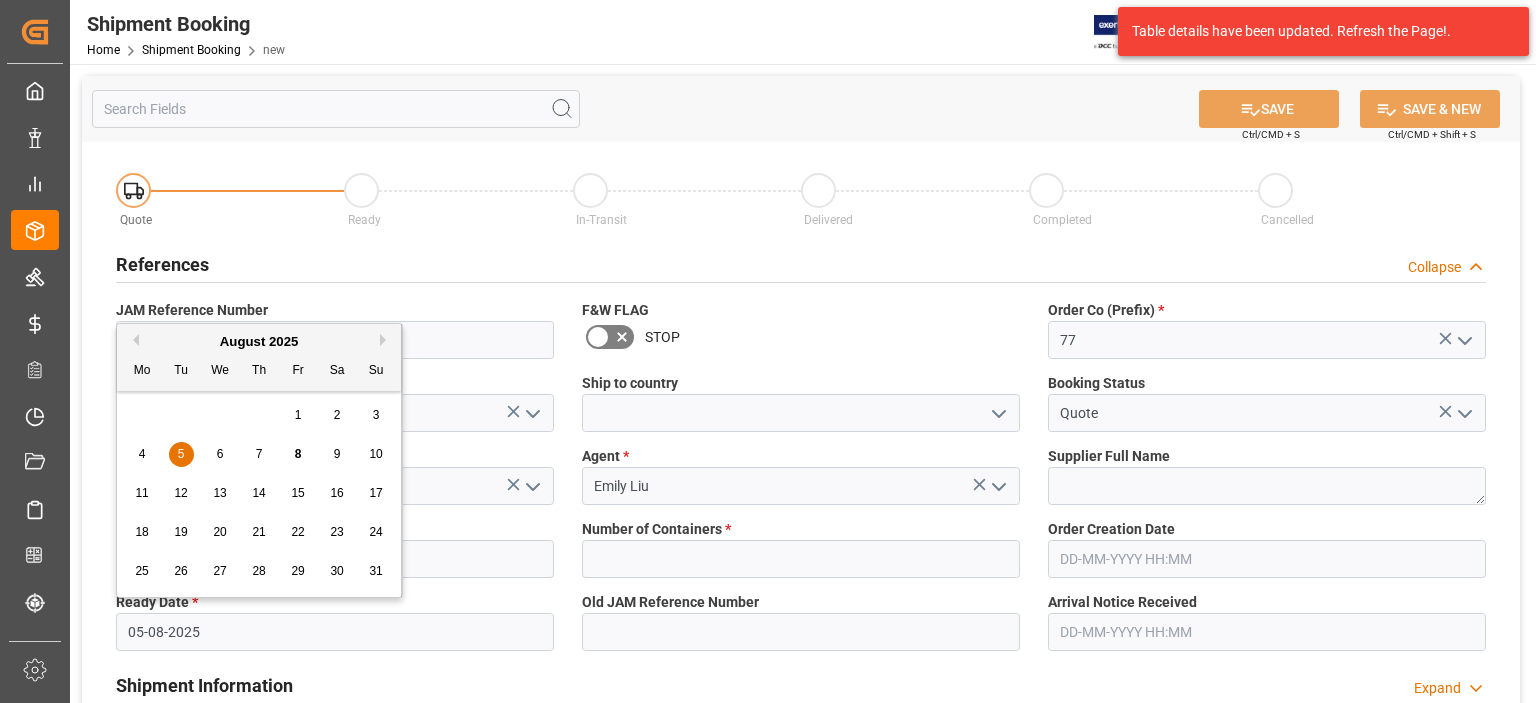 click on "05-08-2025" at bounding box center [335, 632] 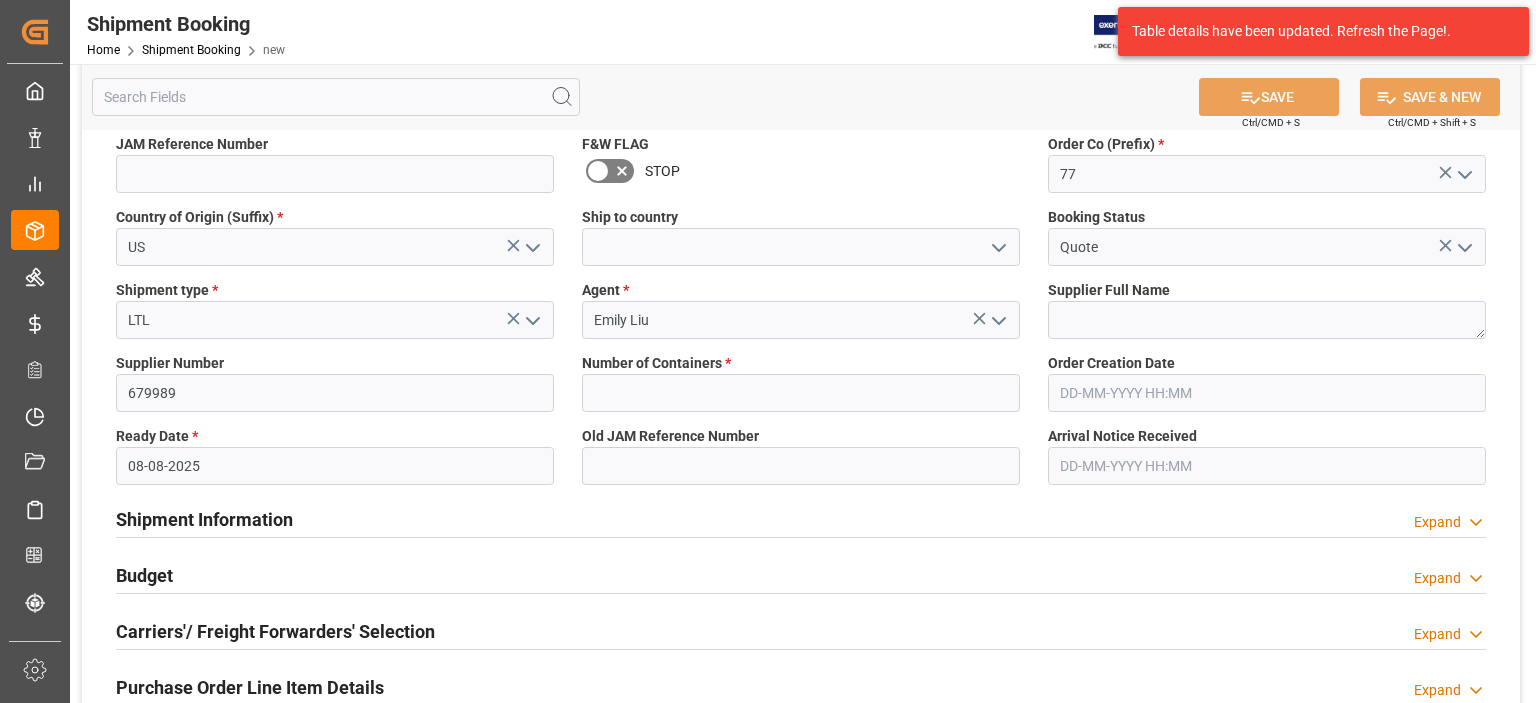 scroll, scrollTop: 0, scrollLeft: 0, axis: both 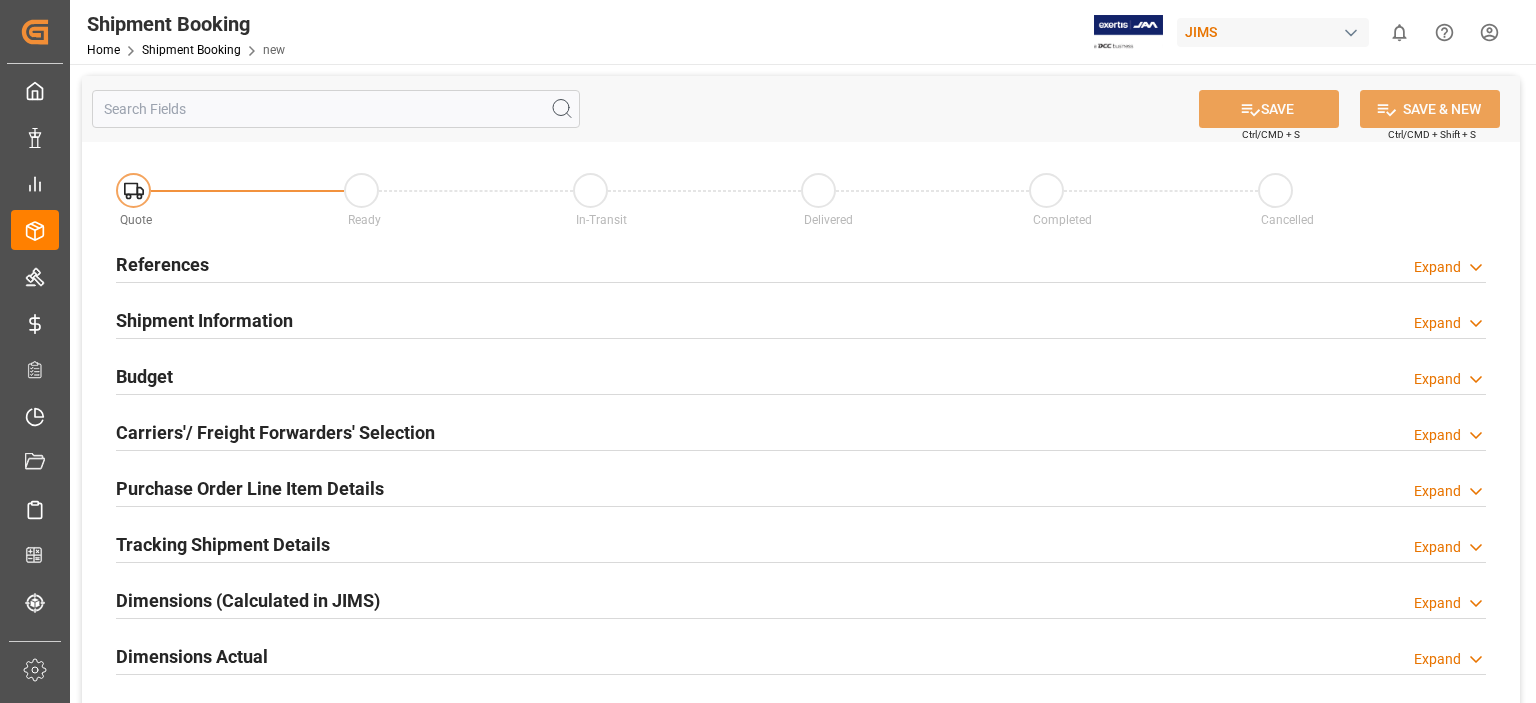 click on "References" at bounding box center (162, 264) 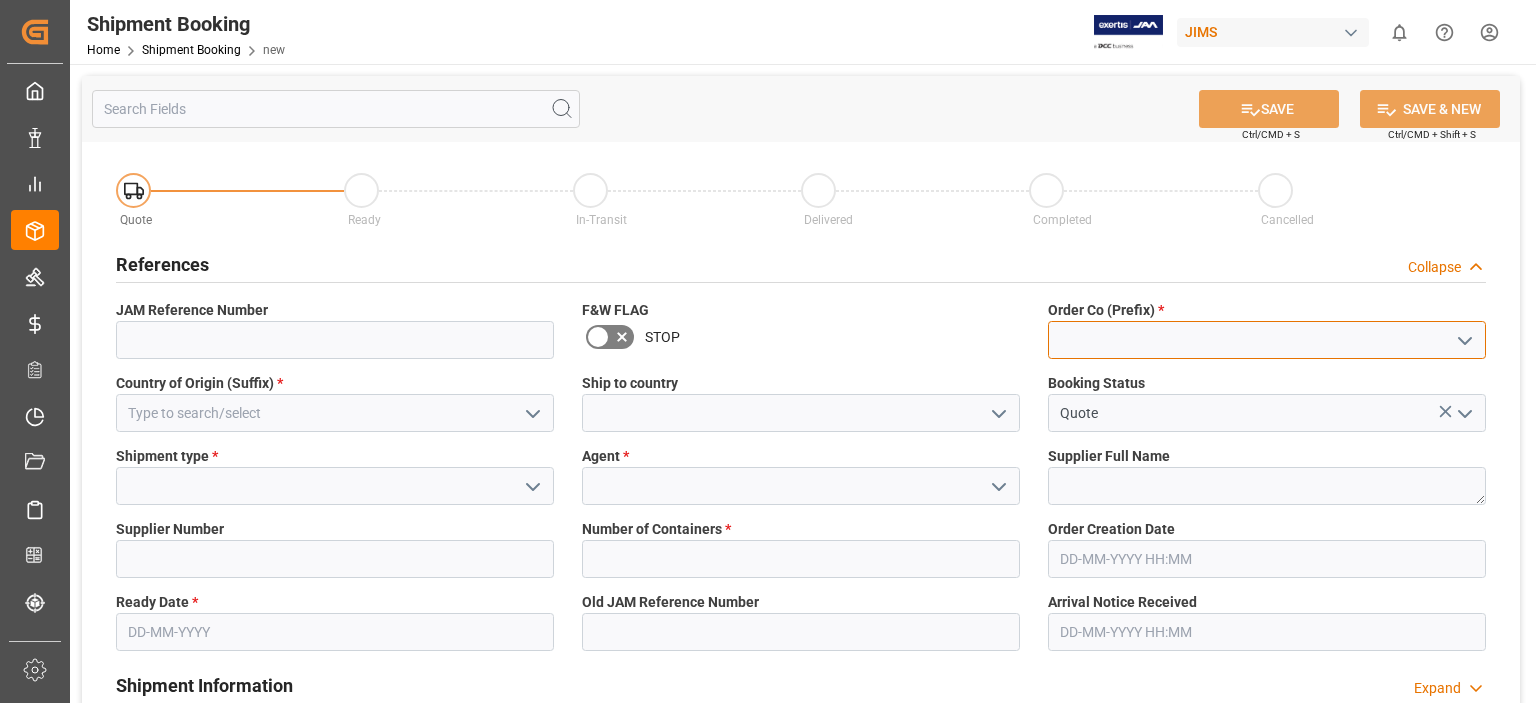 click at bounding box center (1267, 340) 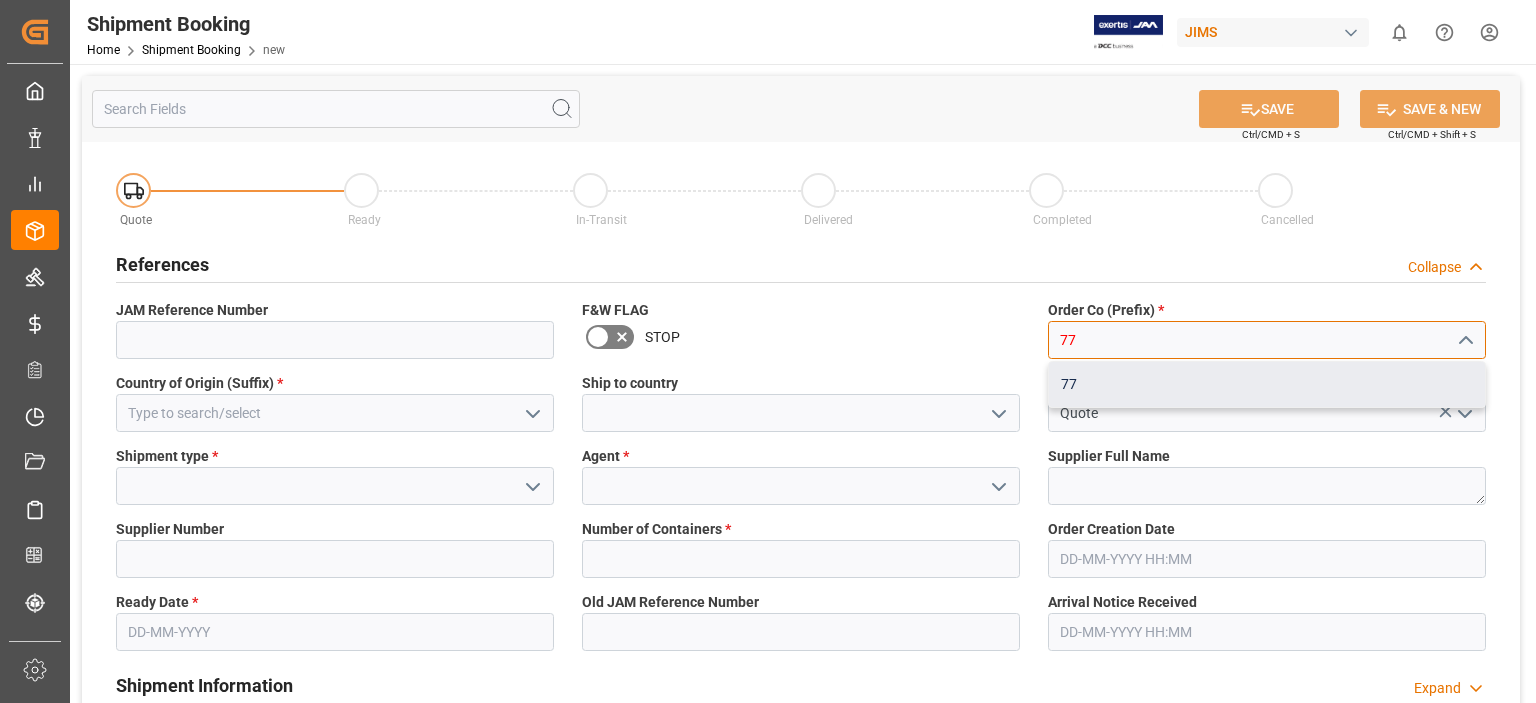 click on "77" at bounding box center [1267, 384] 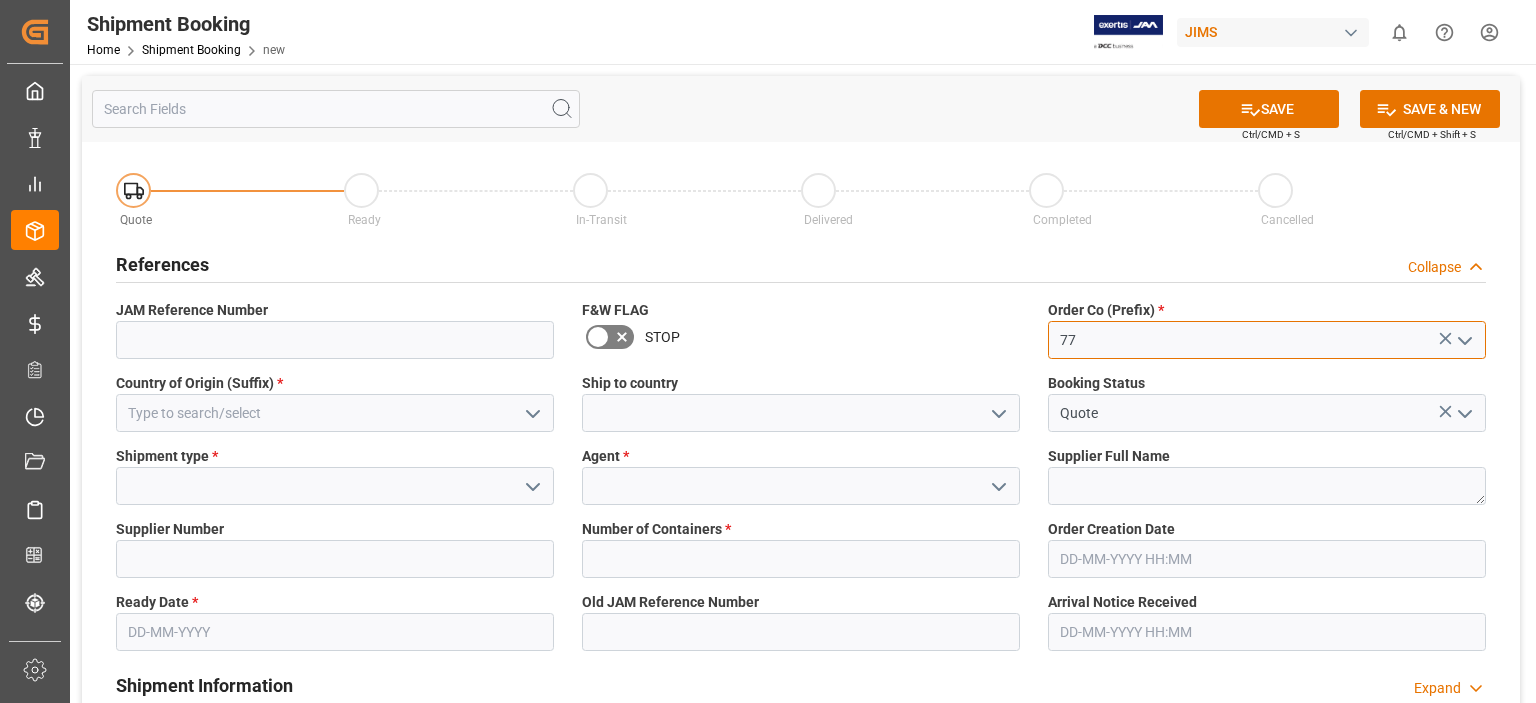 type on "77" 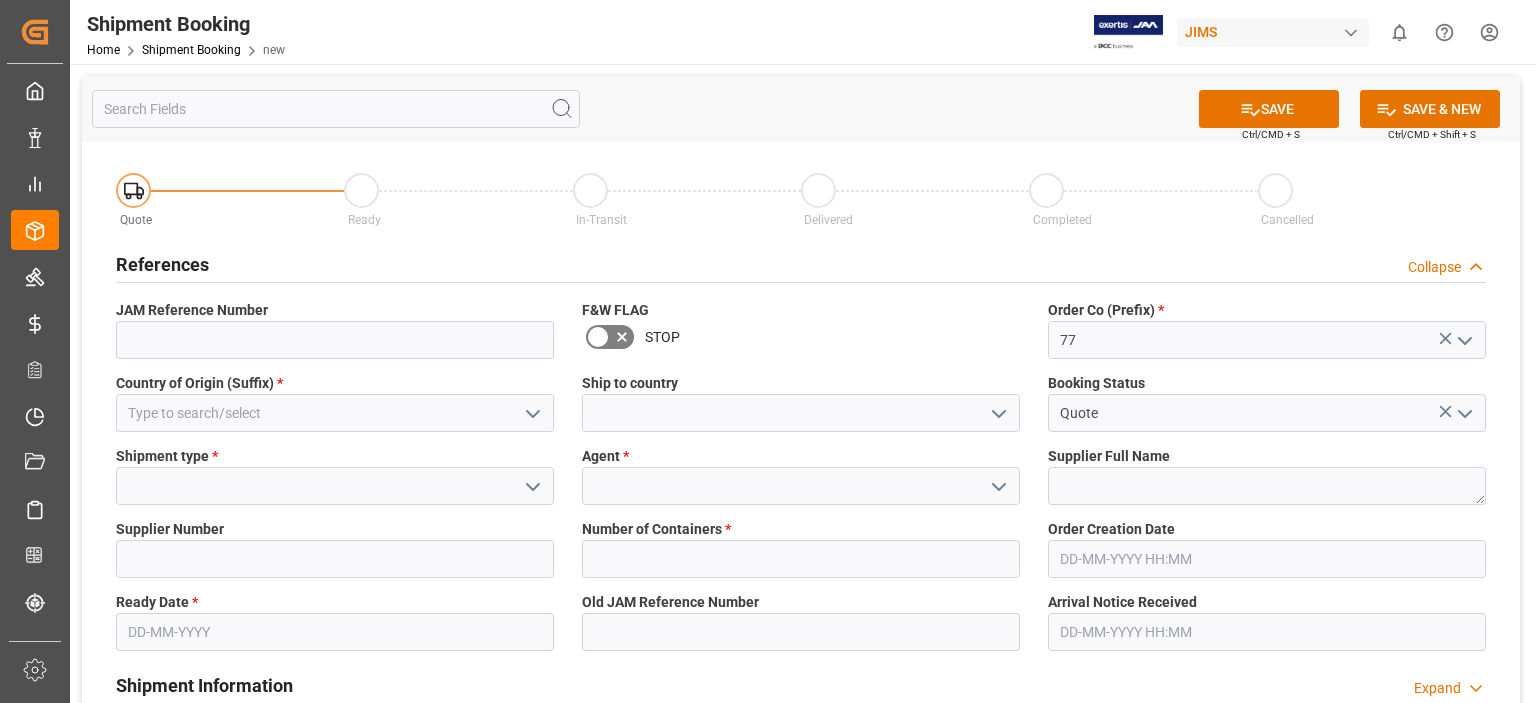 click 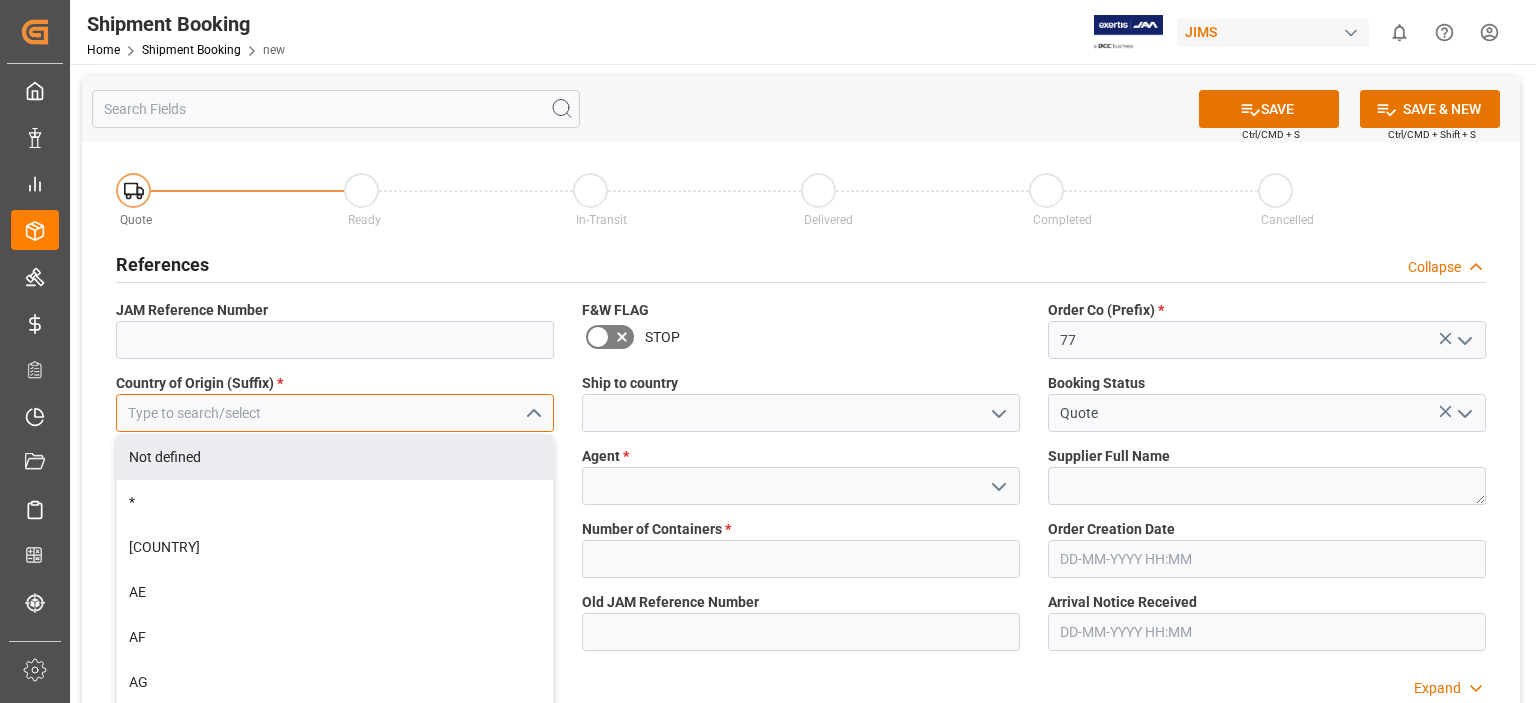 click at bounding box center (335, 413) 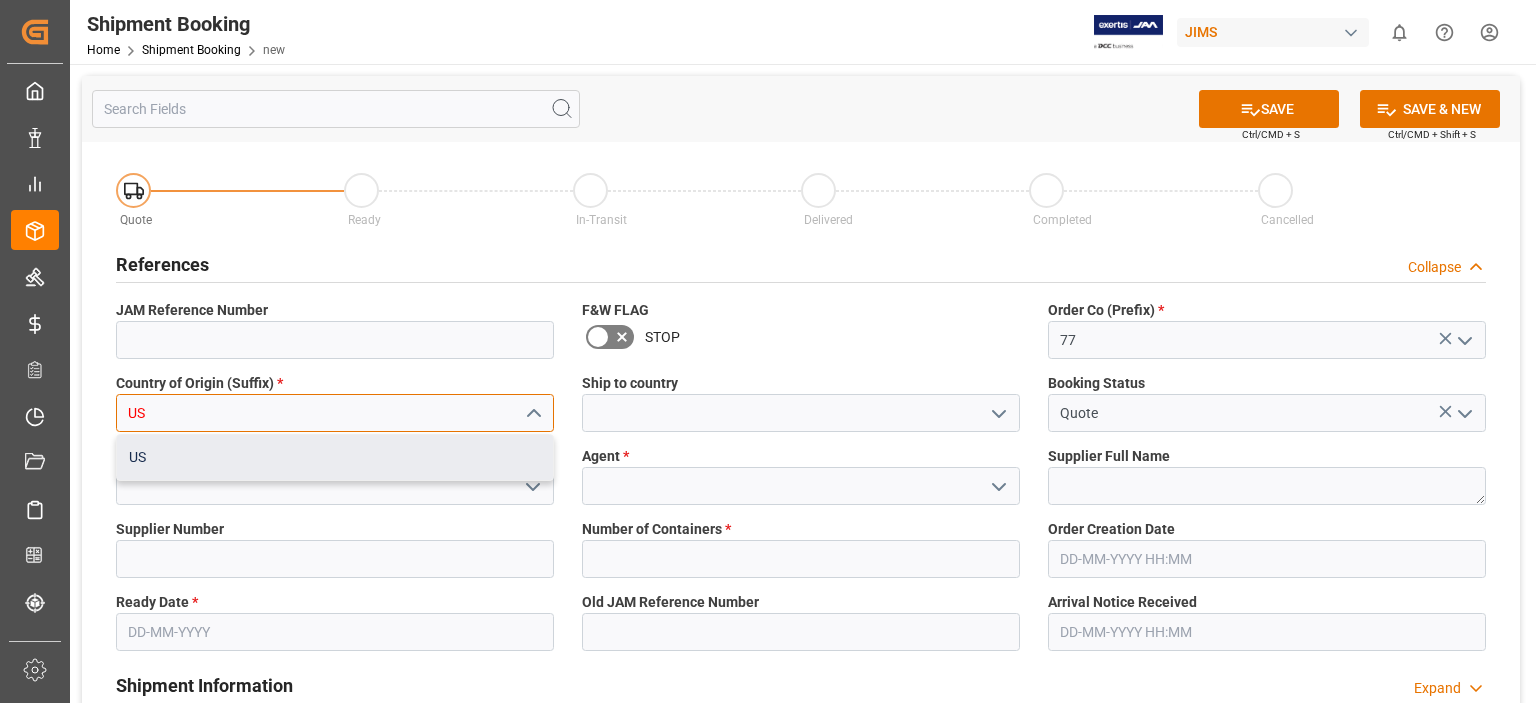 click on "US" at bounding box center (335, 457) 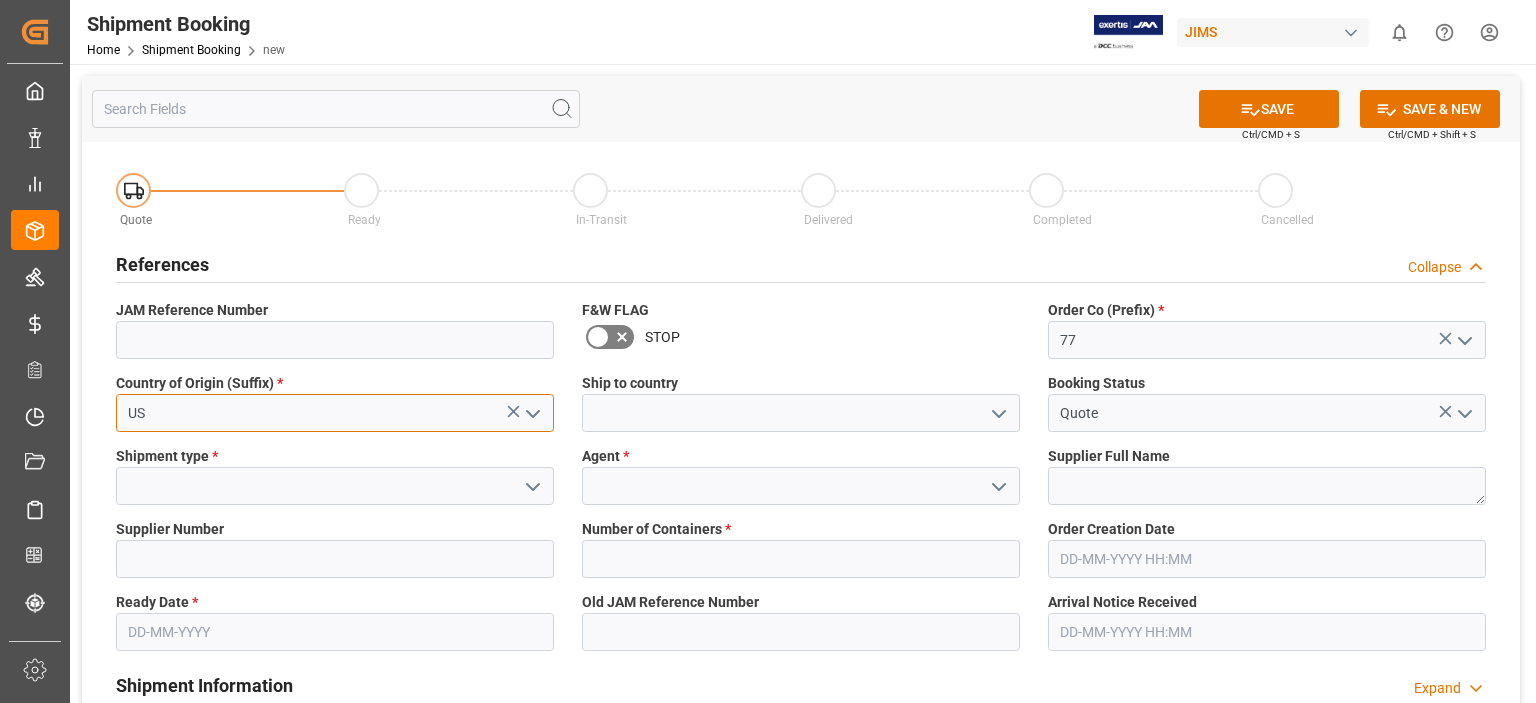 type on "US" 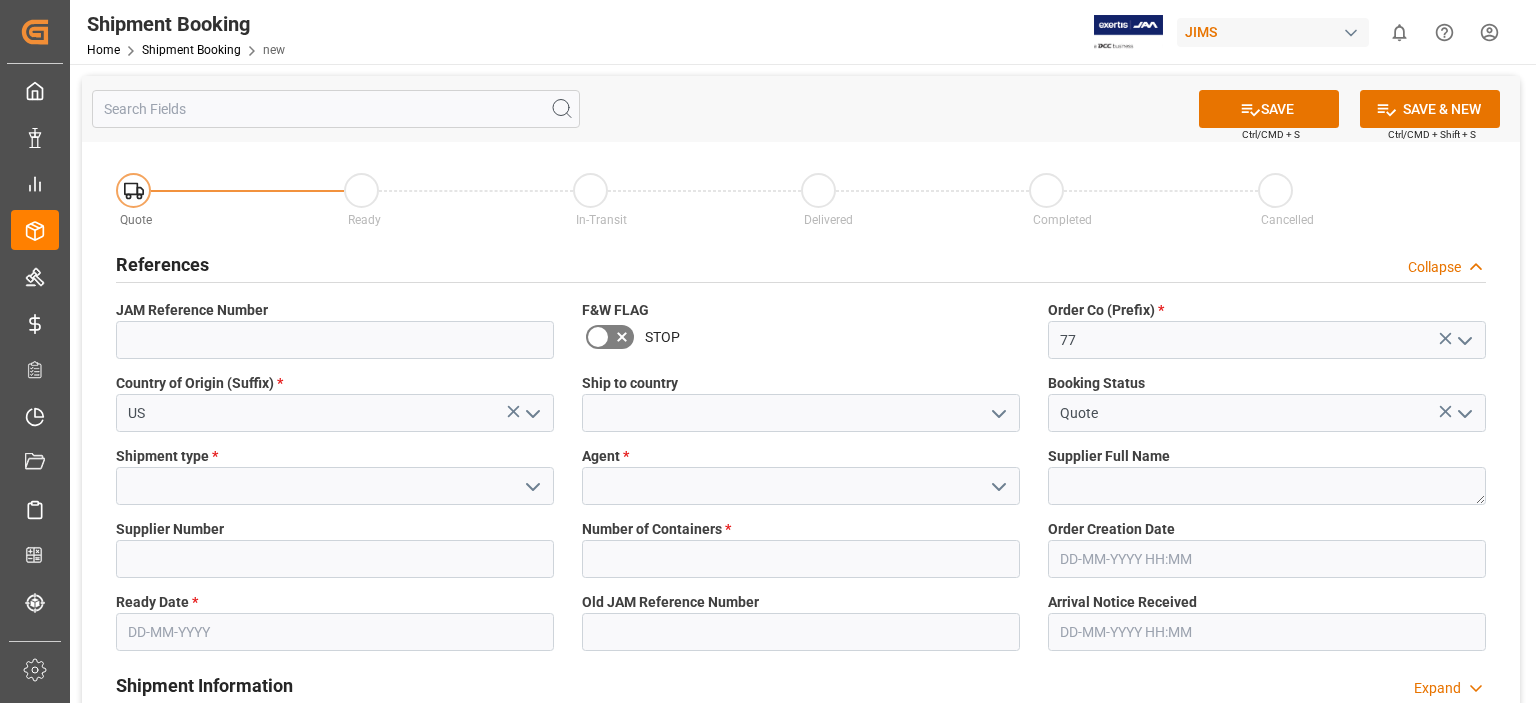 click at bounding box center [998, 413] 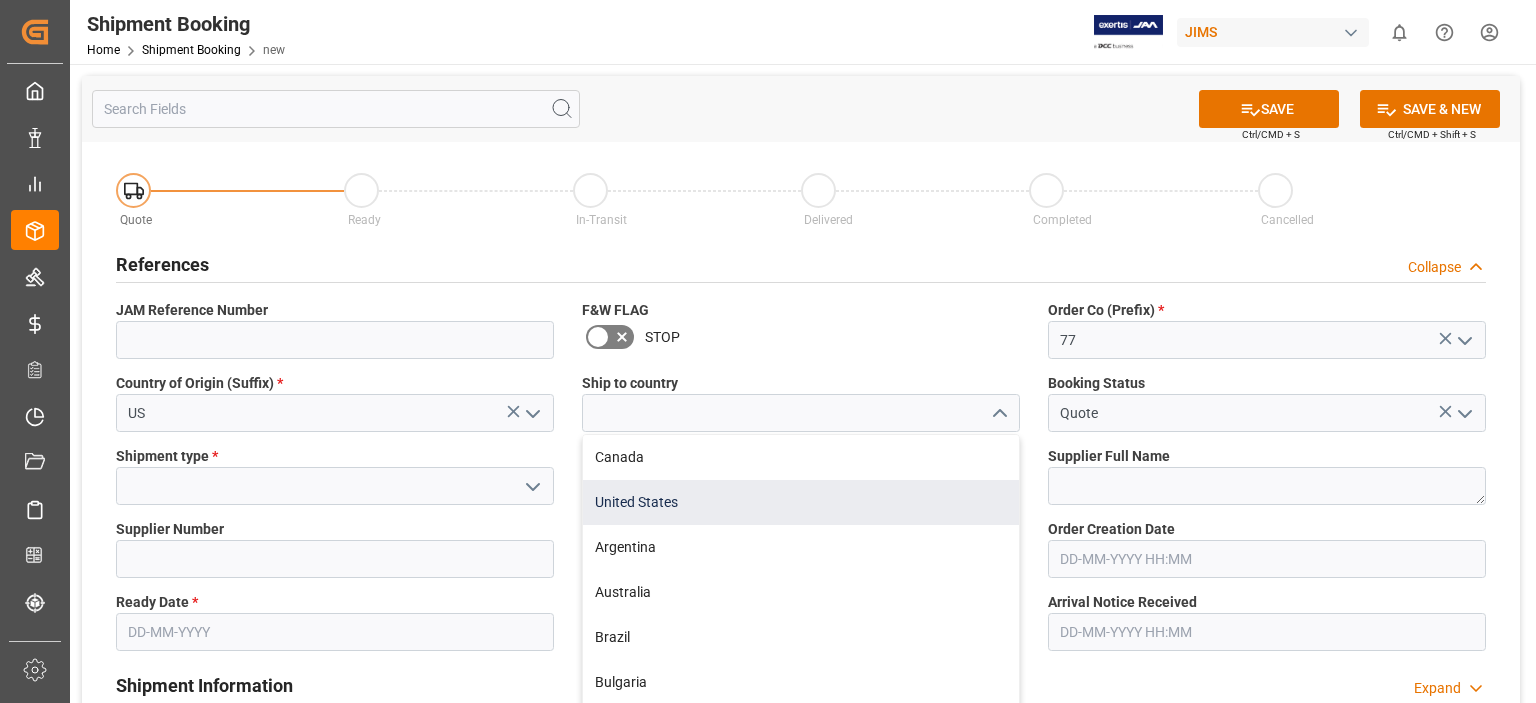 click on "United States" at bounding box center (801, 502) 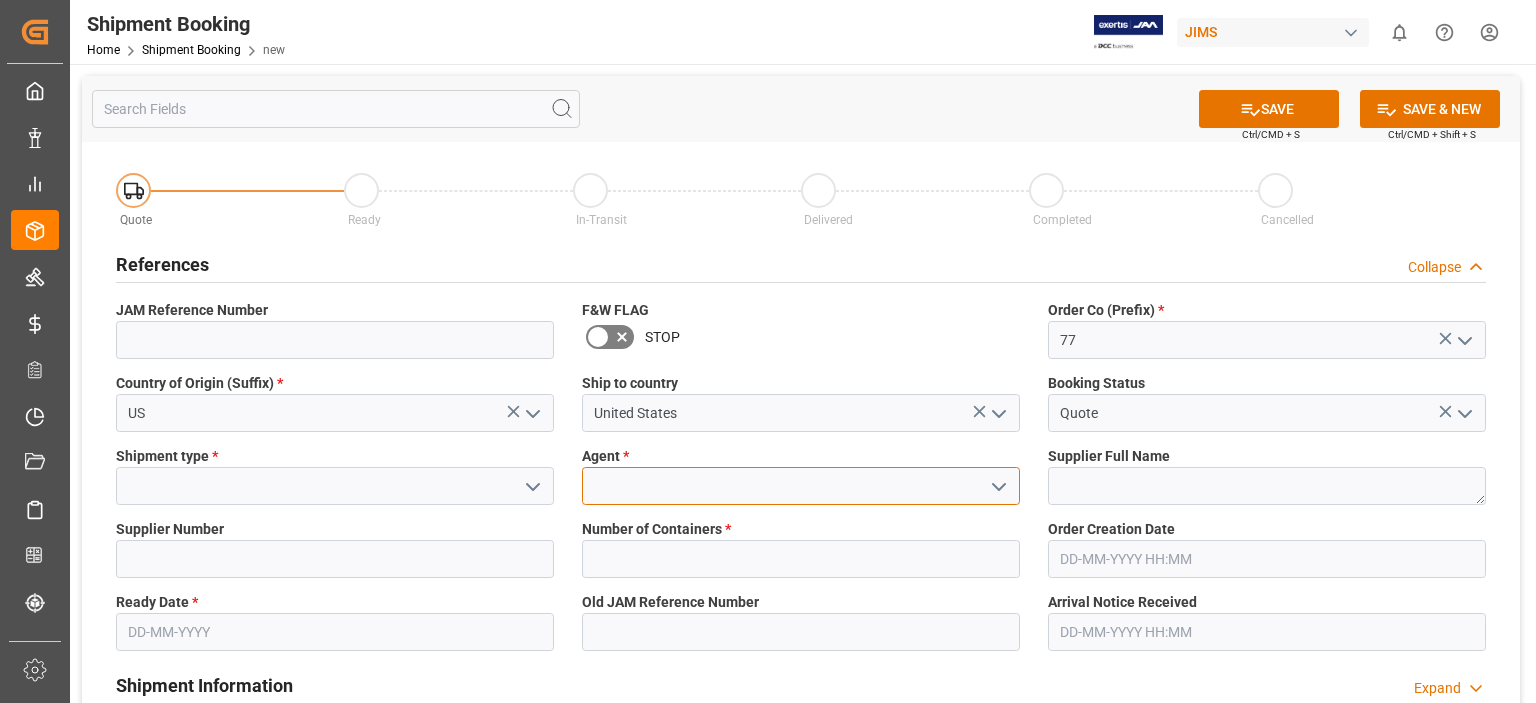 click at bounding box center [801, 486] 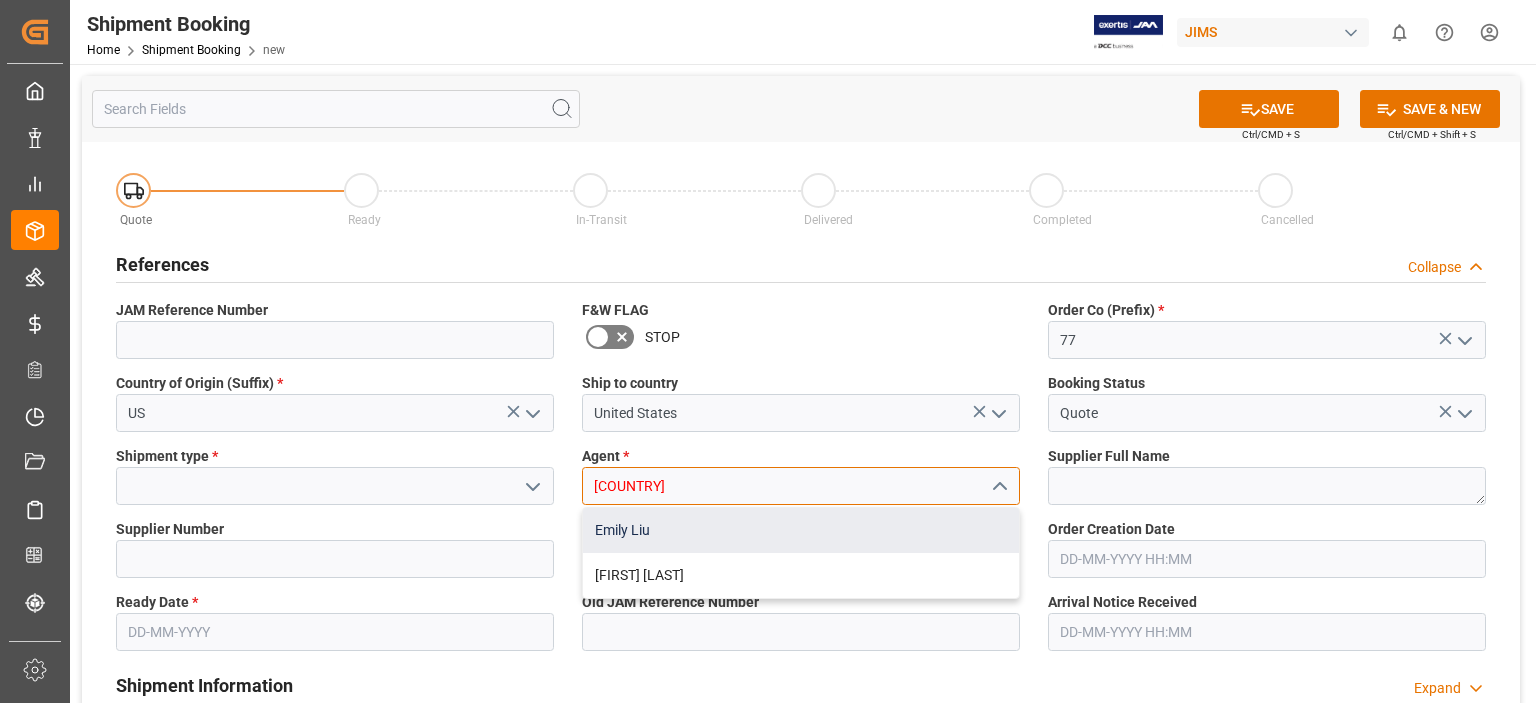 click on "Emily Liu" at bounding box center (801, 530) 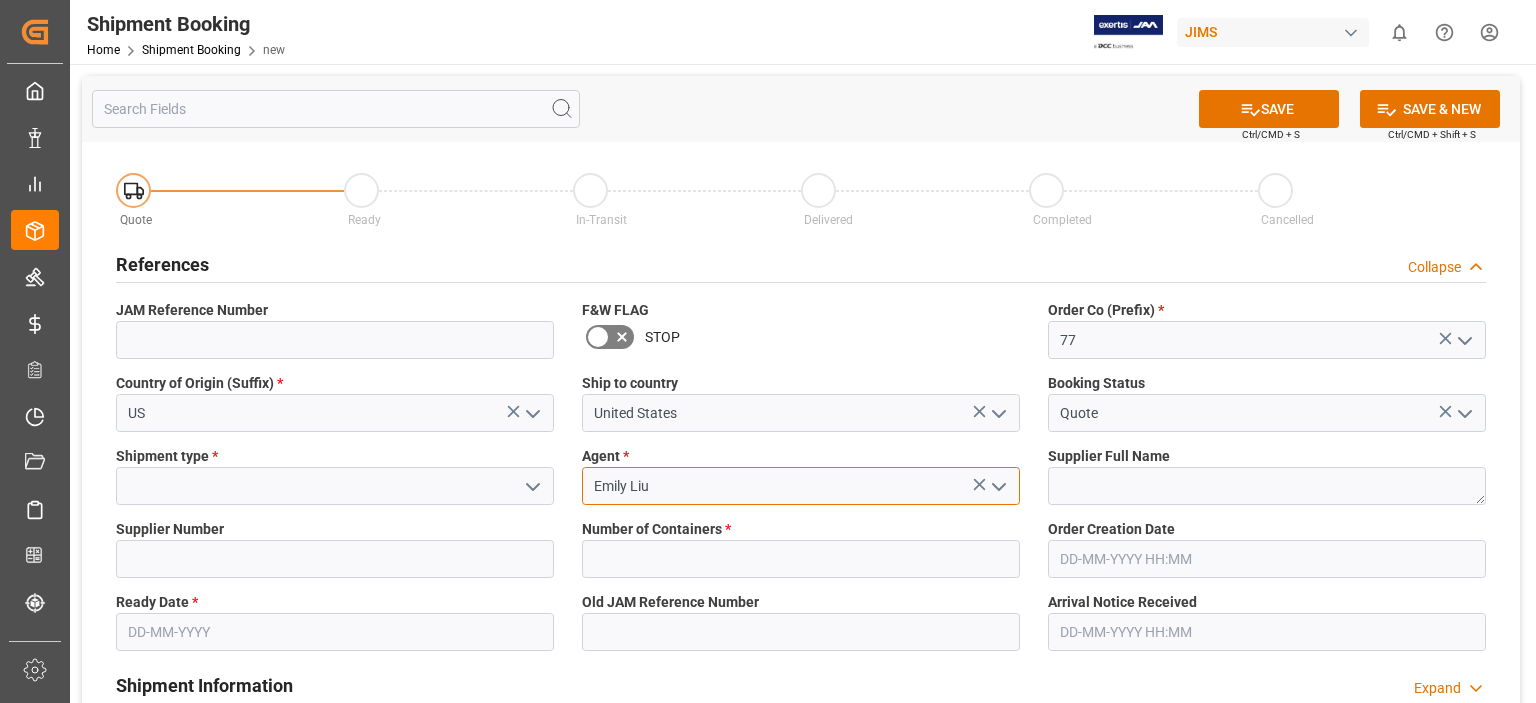 type on "Emily Liu" 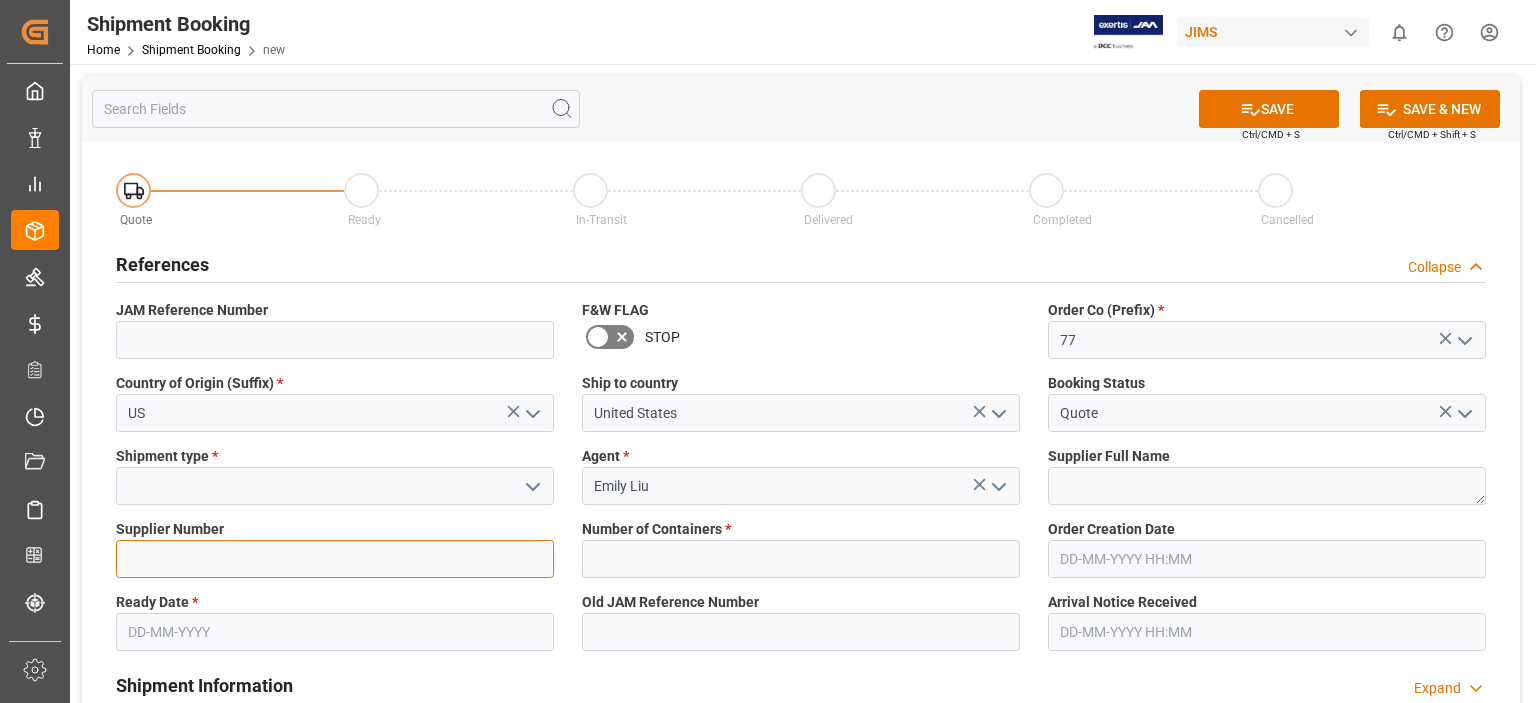 click at bounding box center [335, 559] 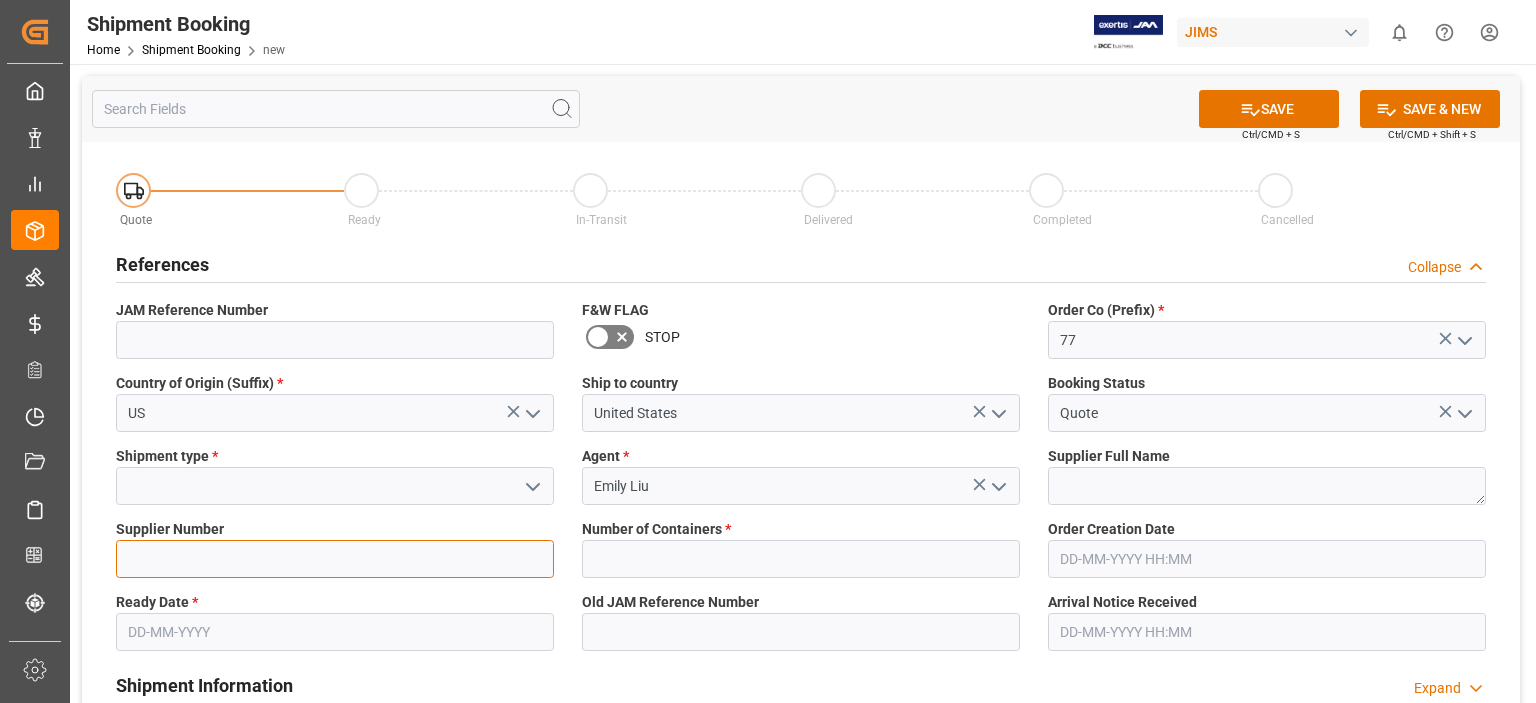 paste on "679989" 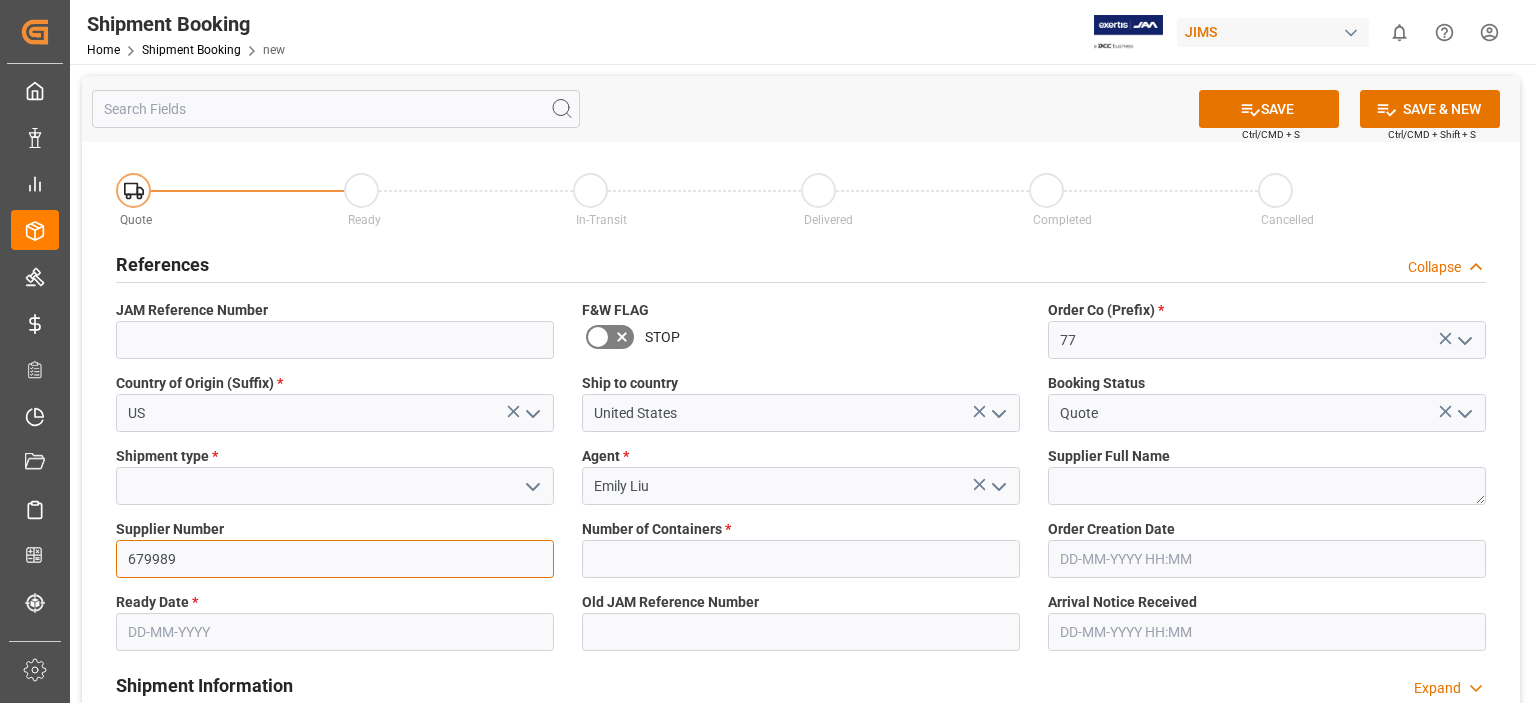 type on "679989" 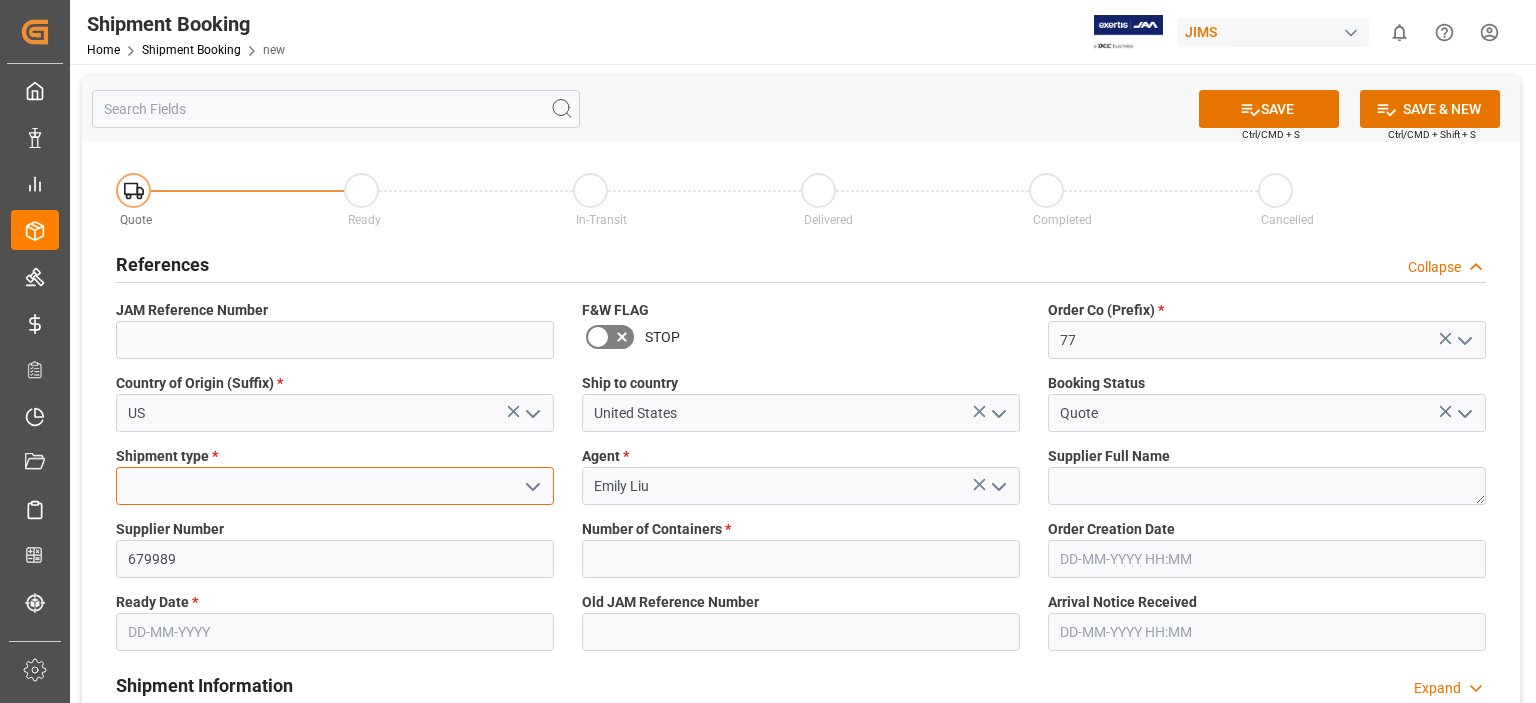 click at bounding box center [335, 486] 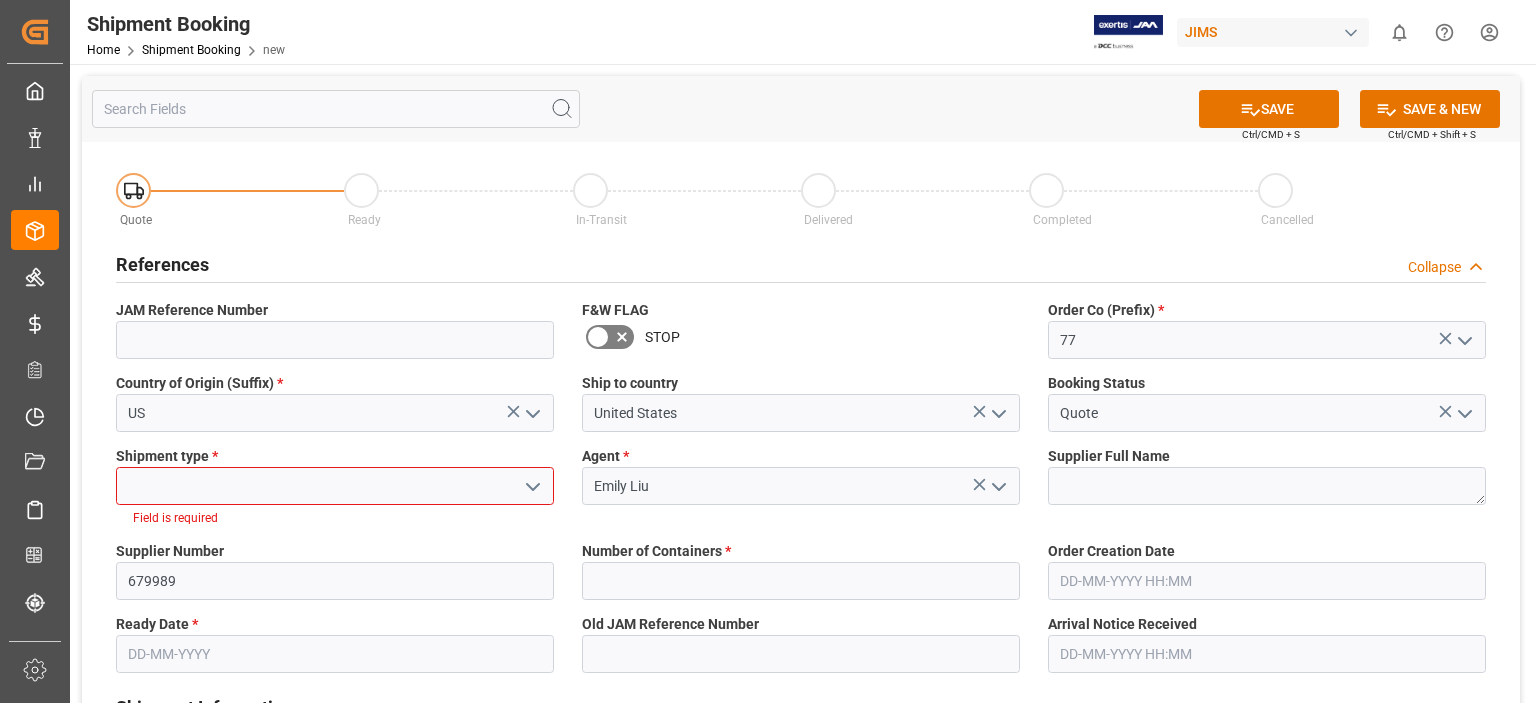 click 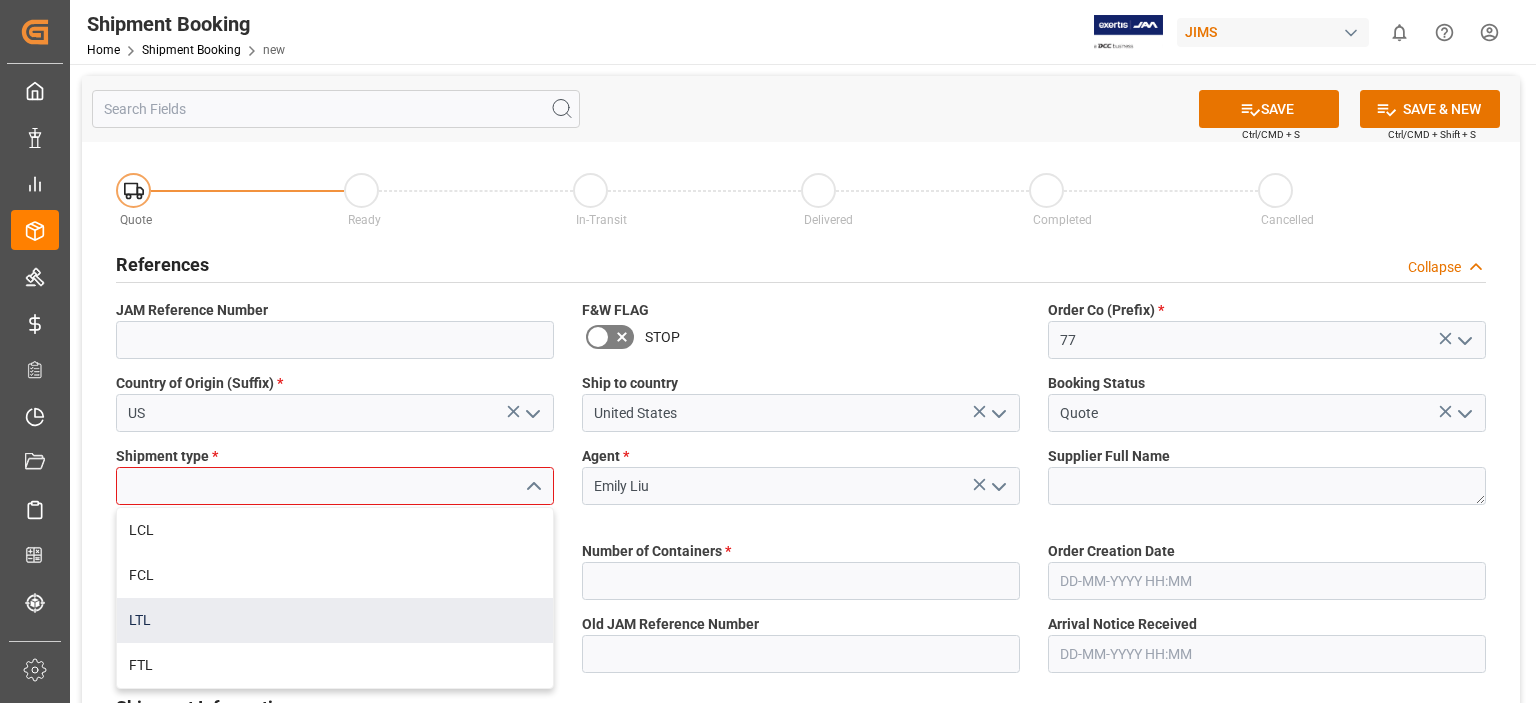 click on "LTL" at bounding box center (335, 620) 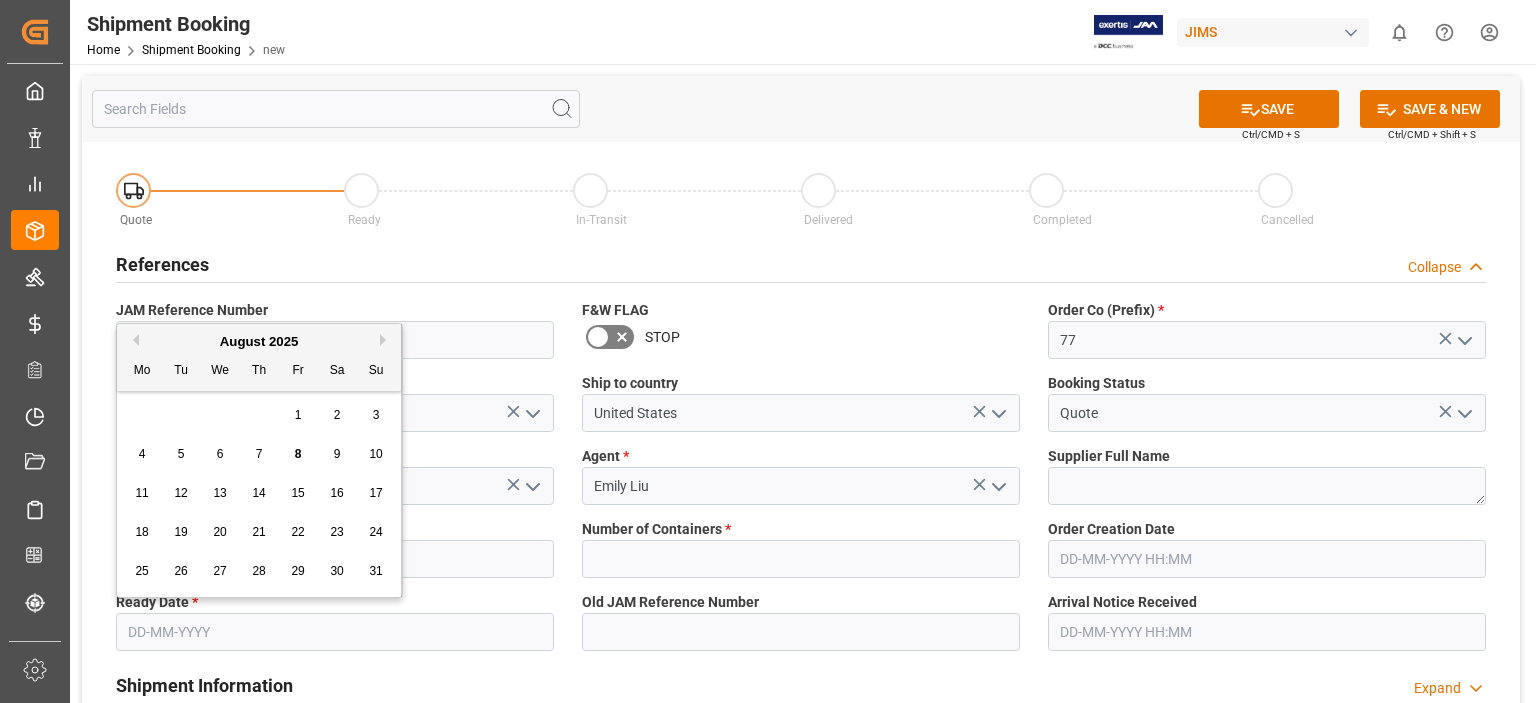 click at bounding box center (335, 632) 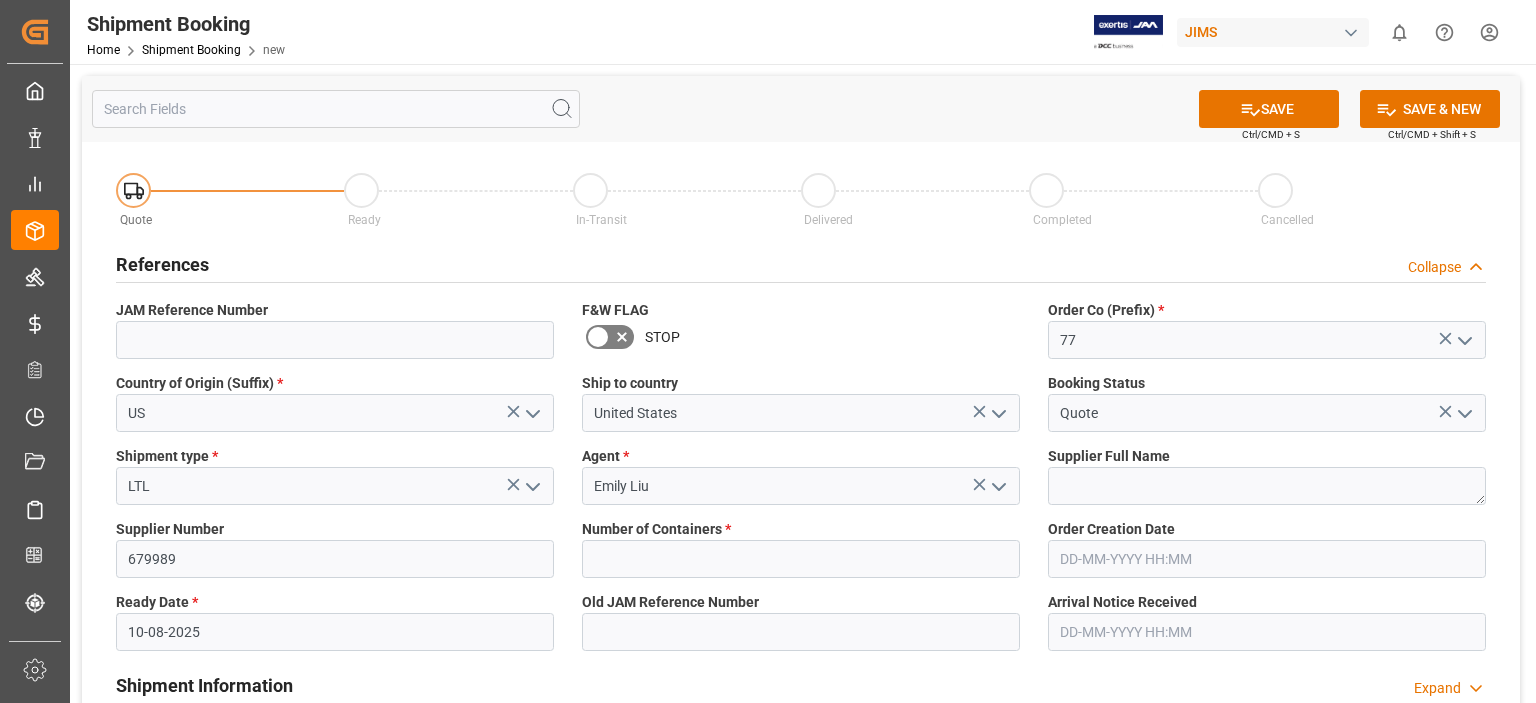 click on "10-08-2025" at bounding box center [335, 632] 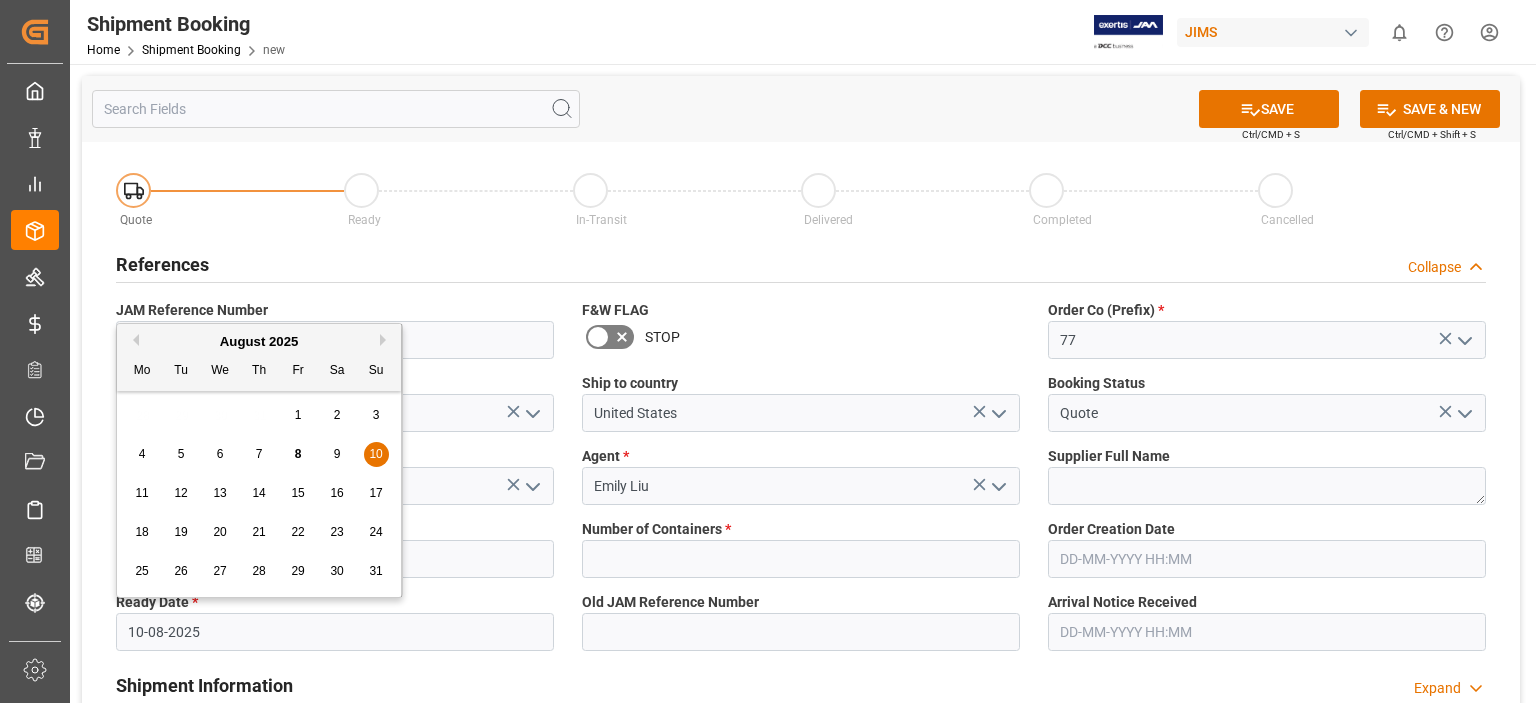 click on "8" at bounding box center (298, 454) 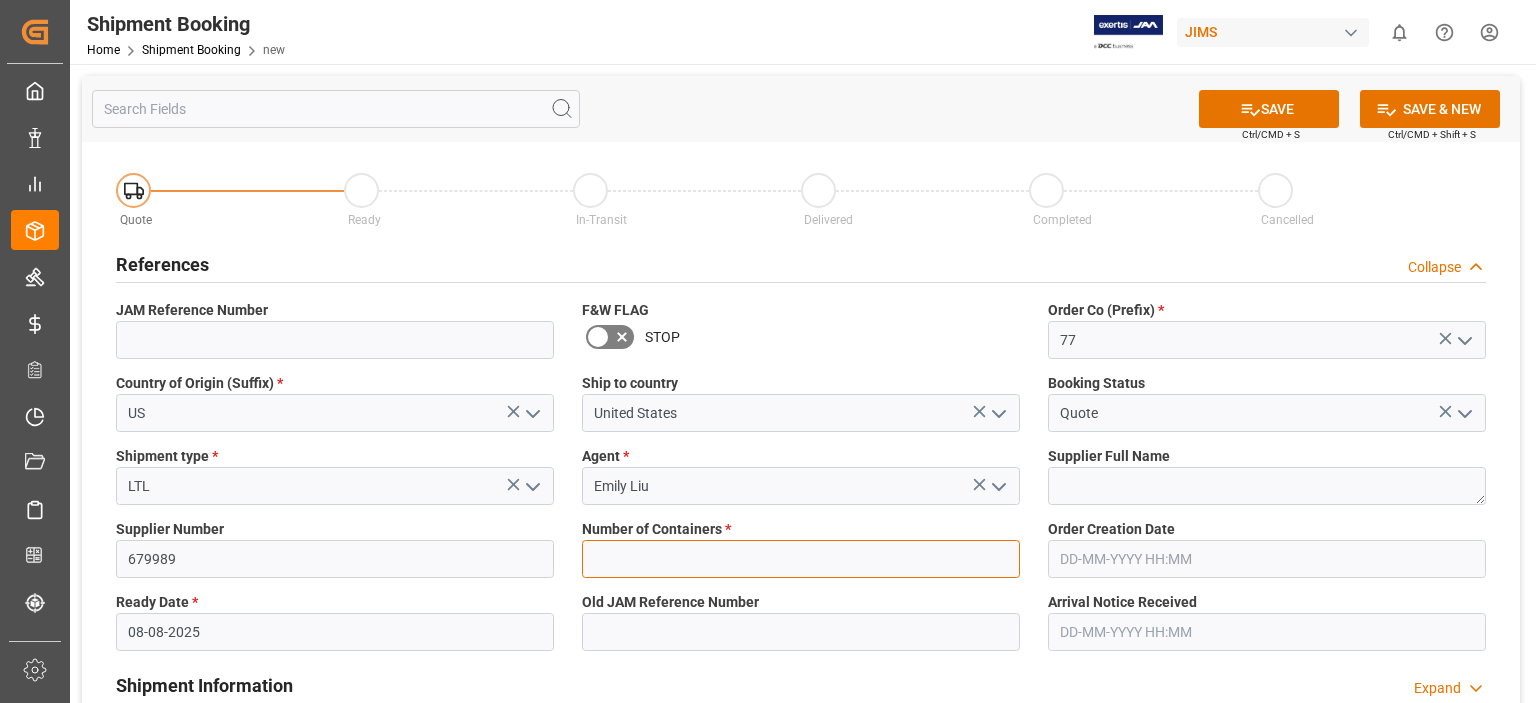 click at bounding box center (801, 559) 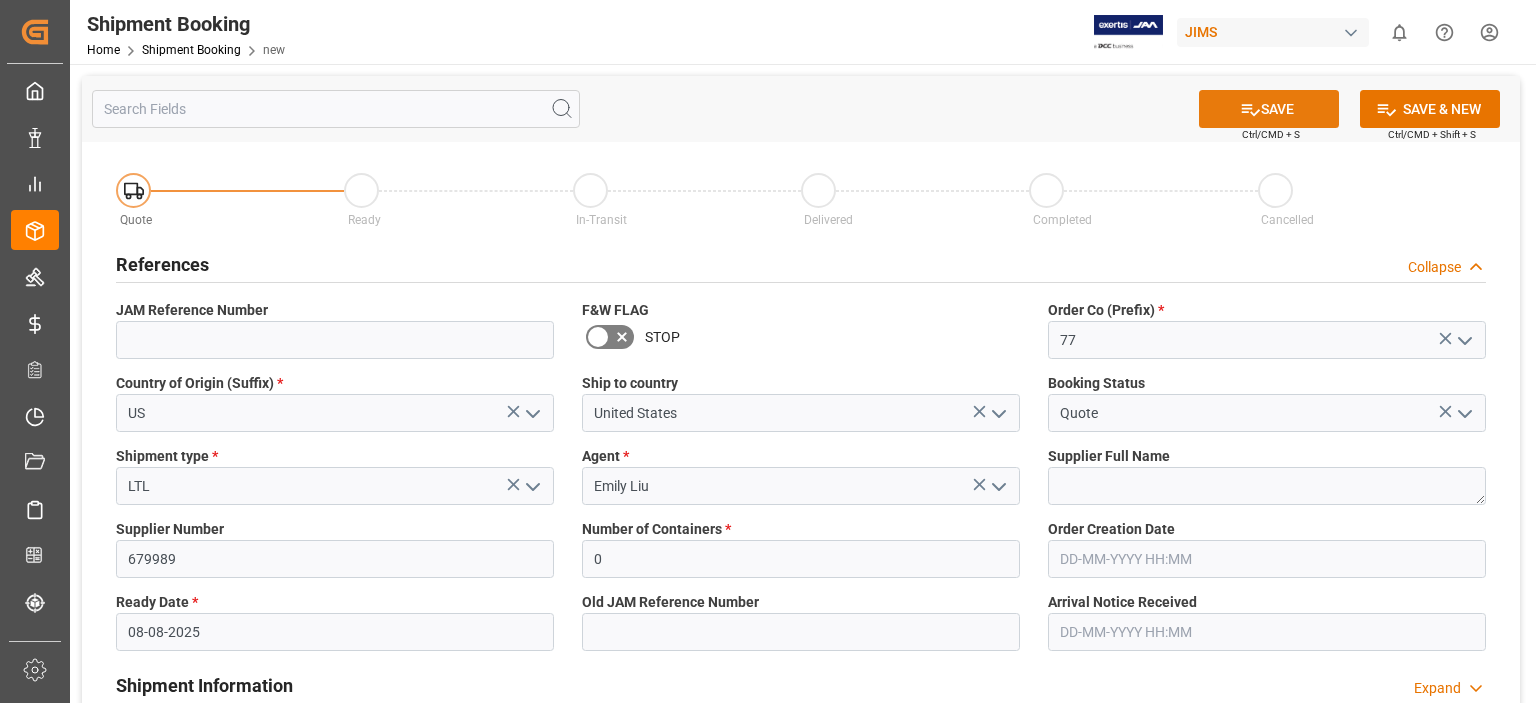 click on "SAVE" at bounding box center (1269, 109) 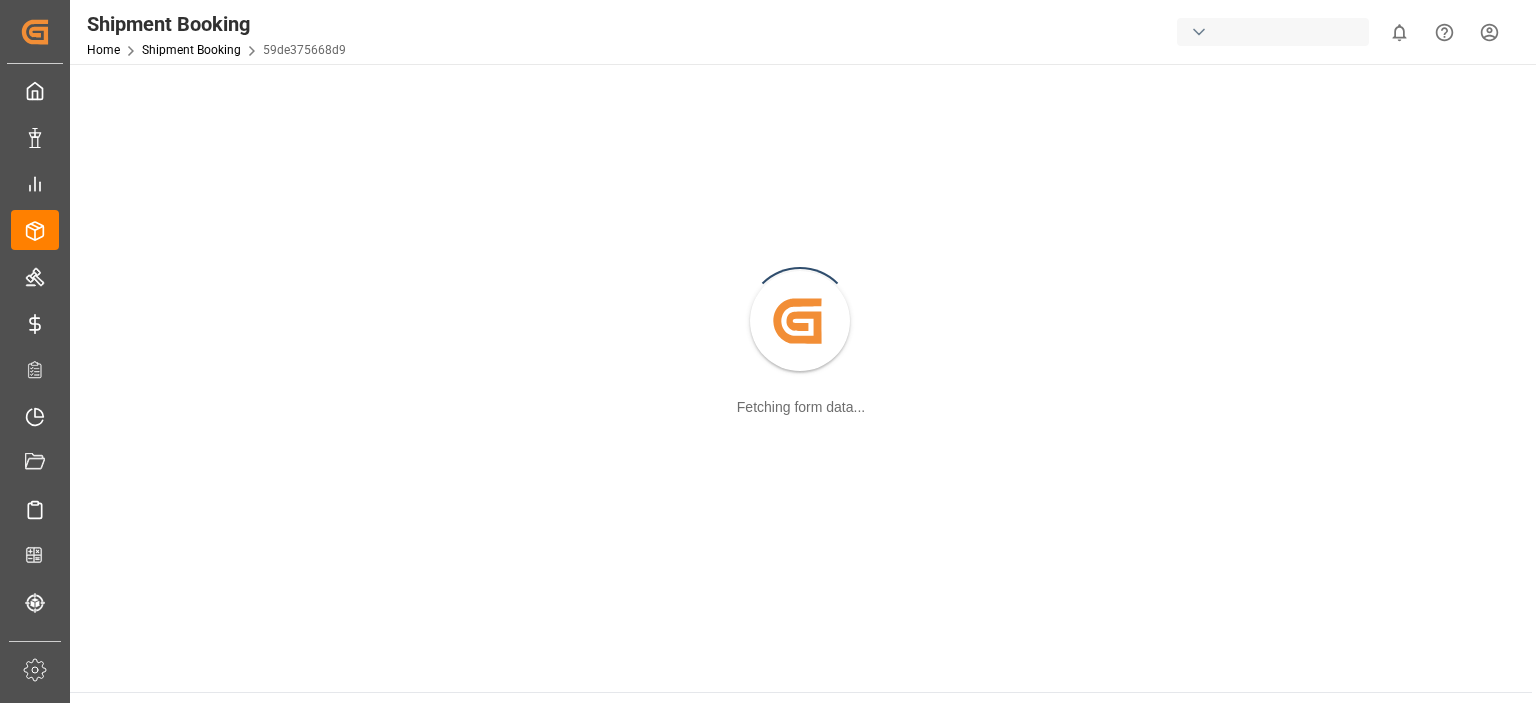 scroll, scrollTop: 0, scrollLeft: 0, axis: both 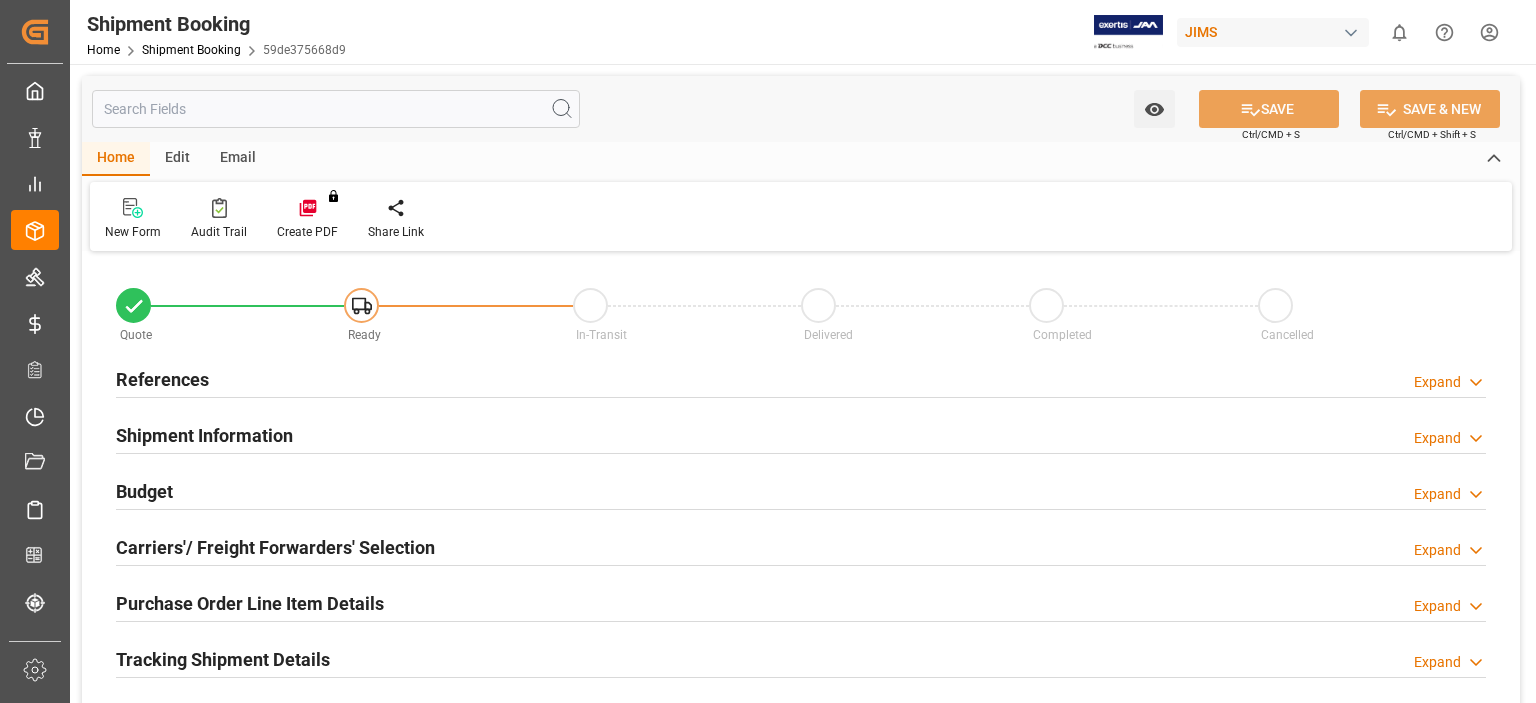 type on "0" 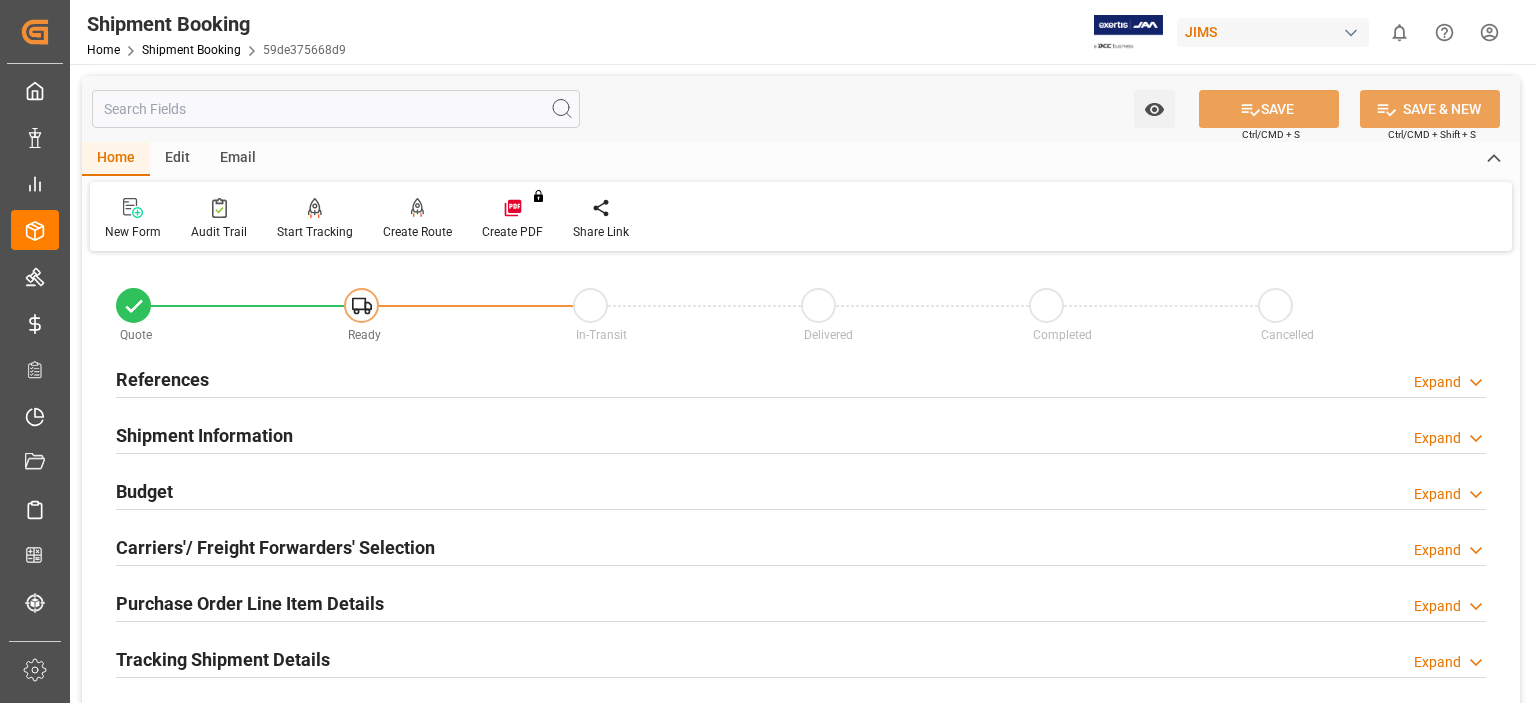 click on "References" at bounding box center [162, 379] 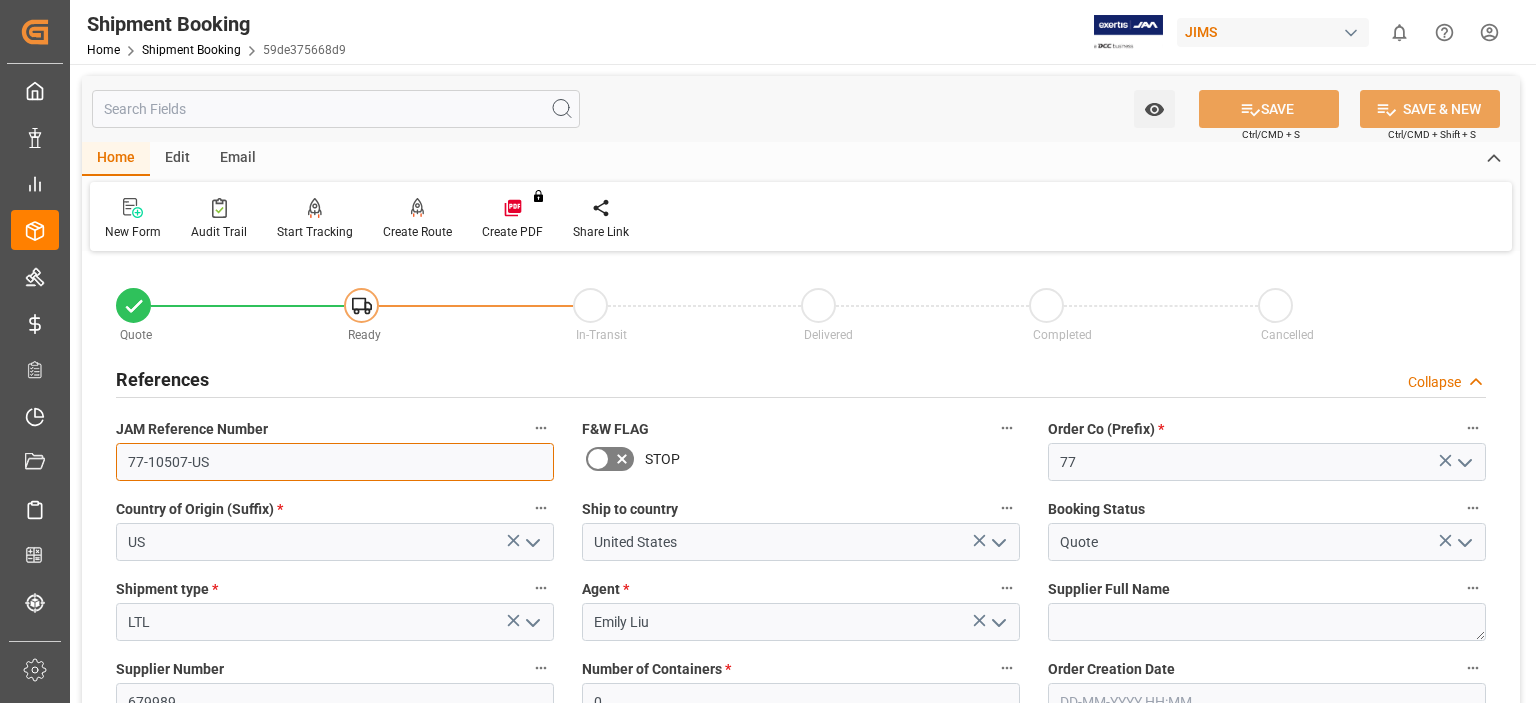 drag, startPoint x: 228, startPoint y: 464, endPoint x: 118, endPoint y: 460, distance: 110.0727 